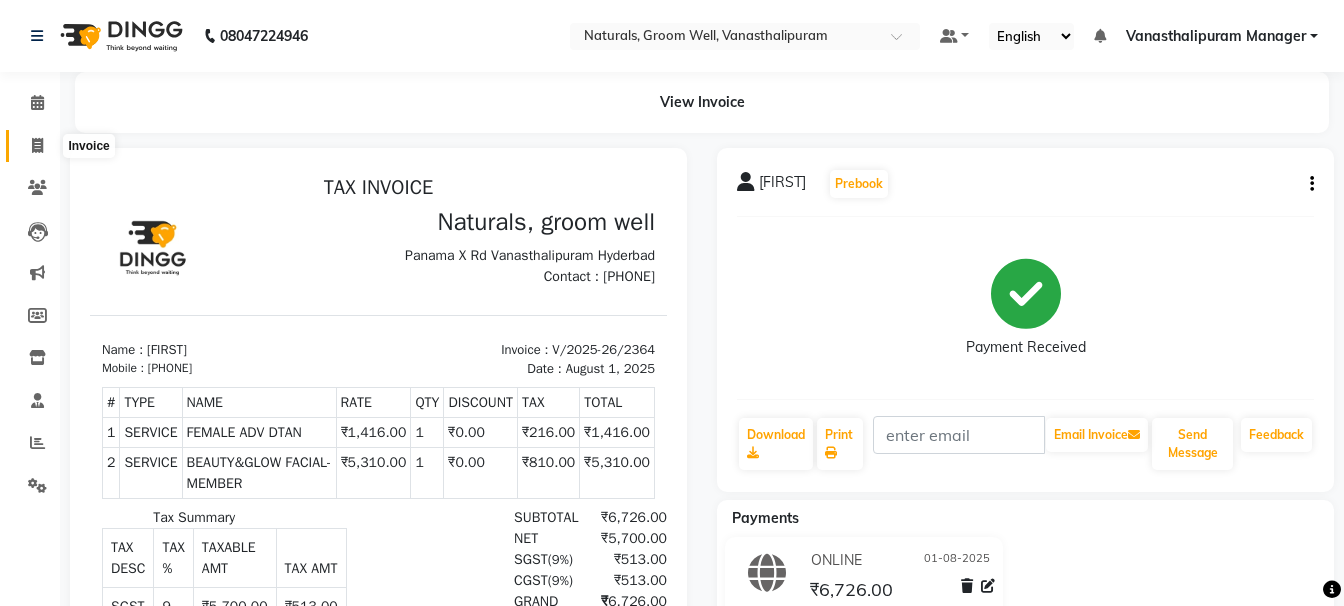 scroll, scrollTop: 0, scrollLeft: 0, axis: both 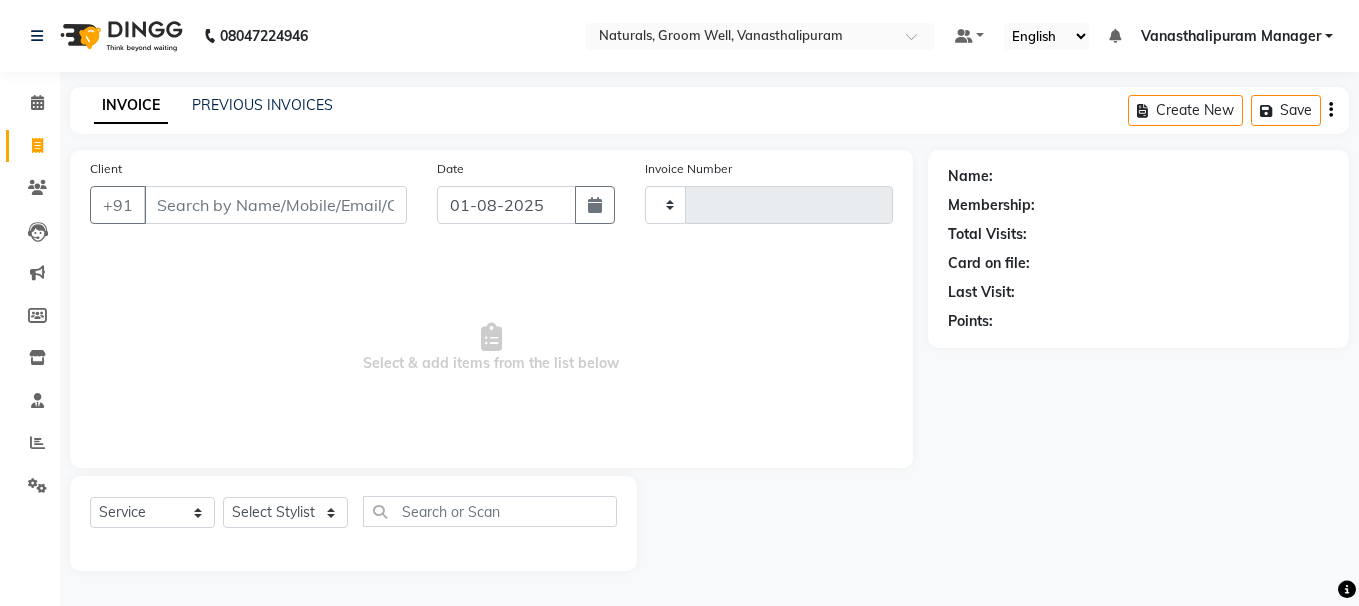 type on "2365" 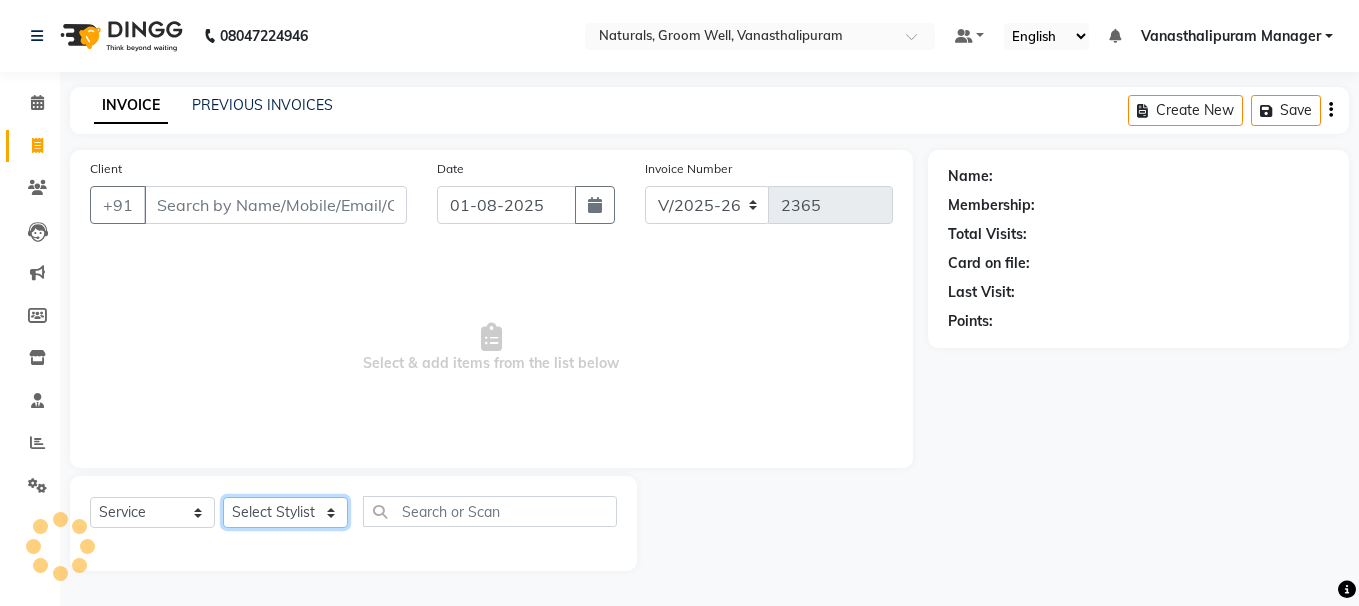 click on "Select Stylist gousiya kiran lavanya maheshwari naresh praveen sameena sandhya Vanasthalipuram Manager vinay" 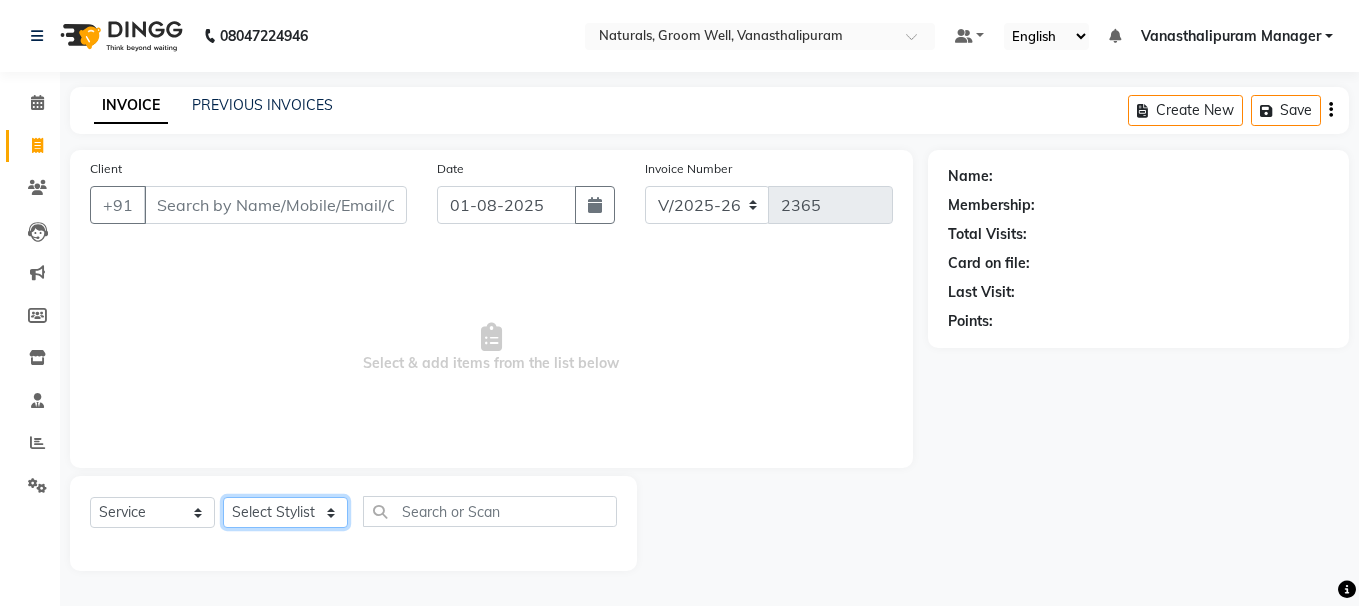 select on "41445" 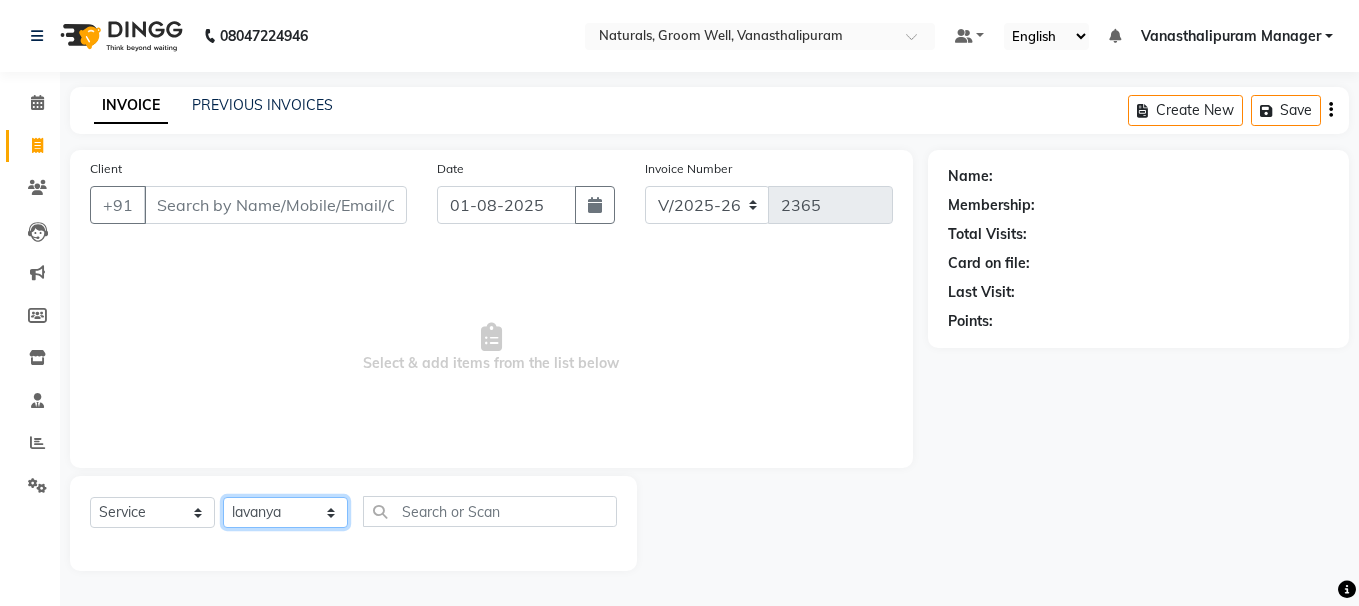 click on "Select Stylist gousiya kiran lavanya maheshwari naresh praveen sameena sandhya Vanasthalipuram Manager vinay" 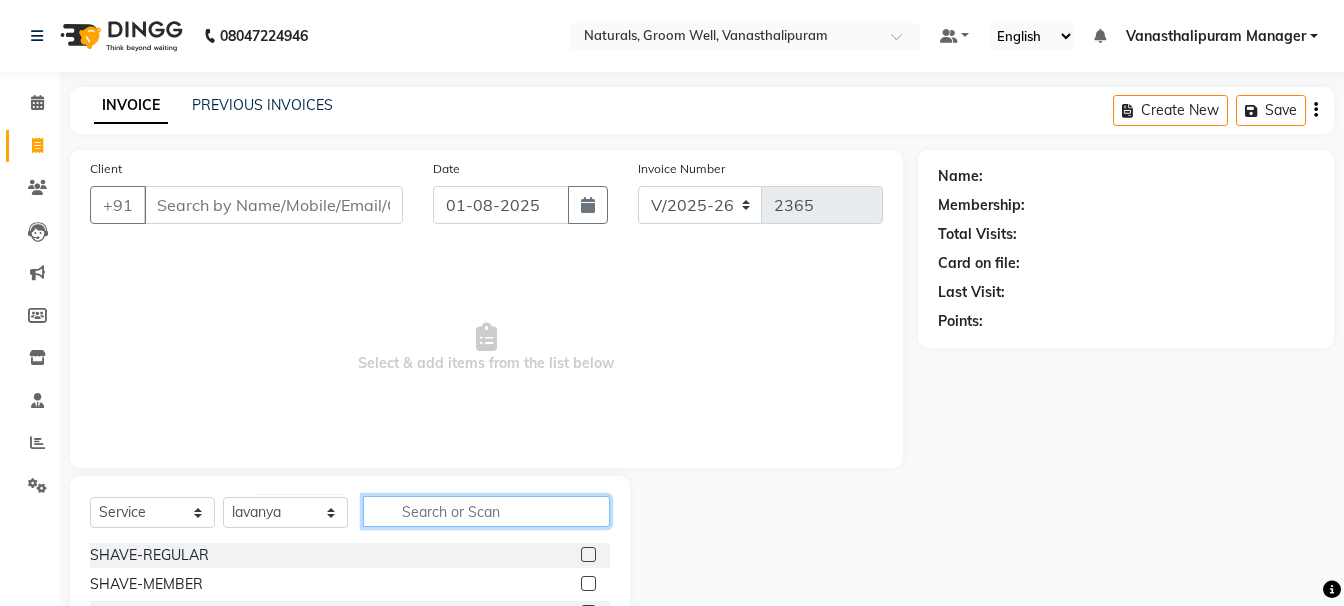 click 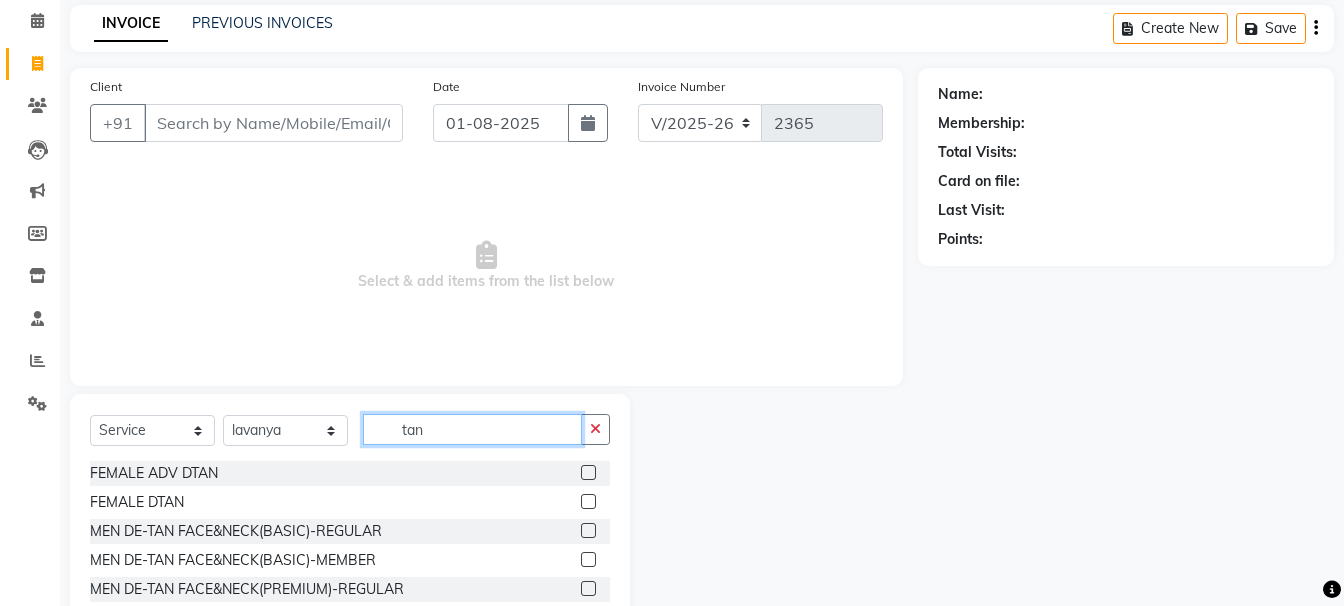 scroll, scrollTop: 100, scrollLeft: 0, axis: vertical 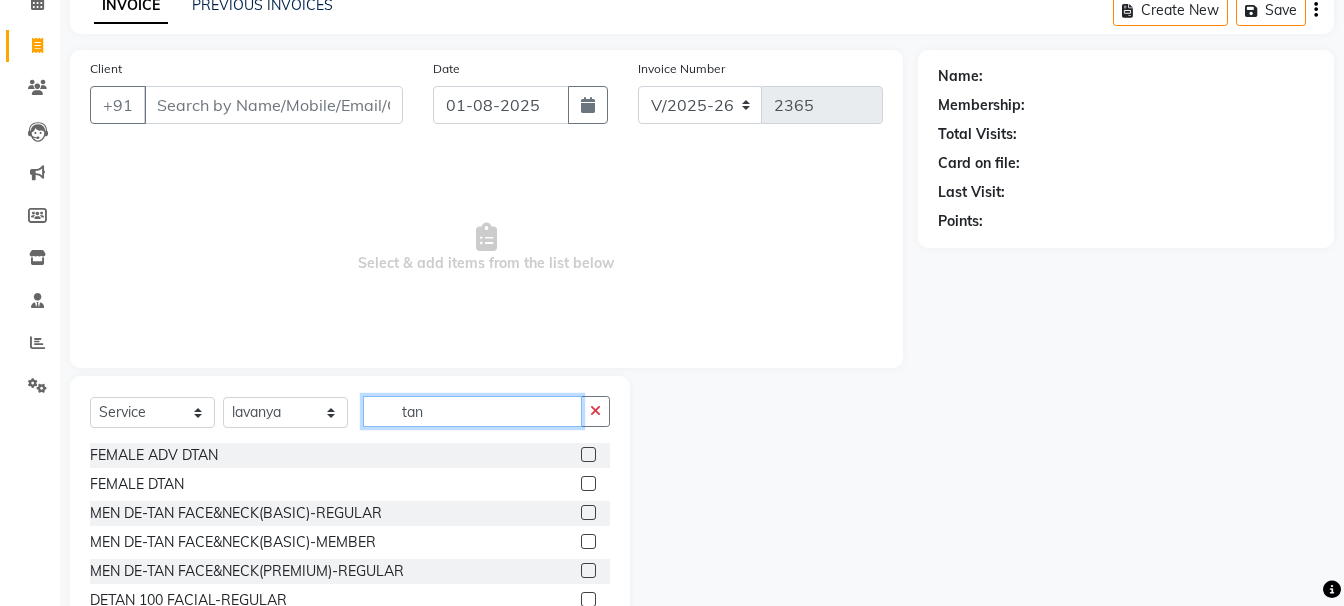 type on "tan" 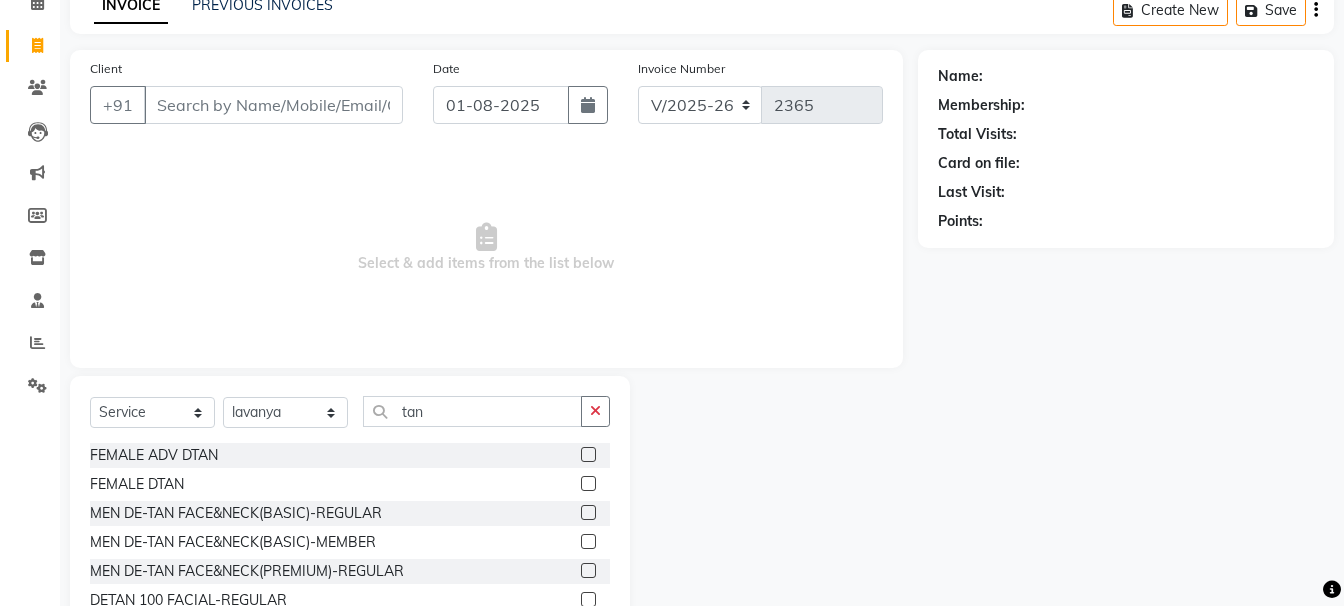 click 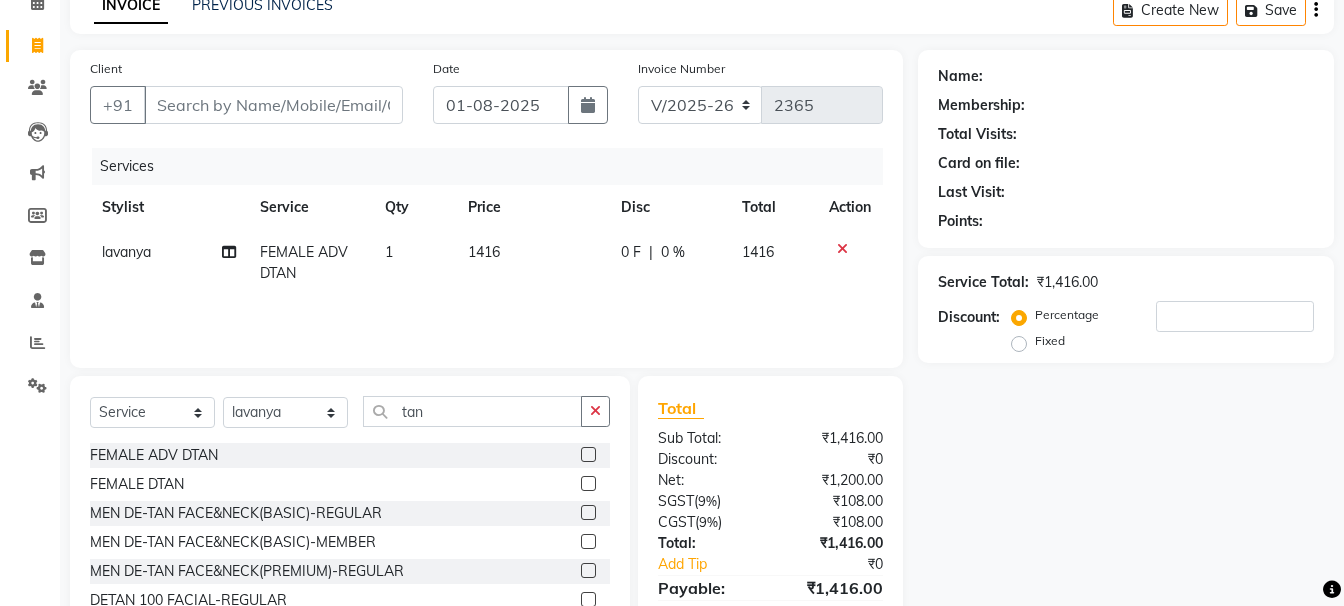 checkbox on "false" 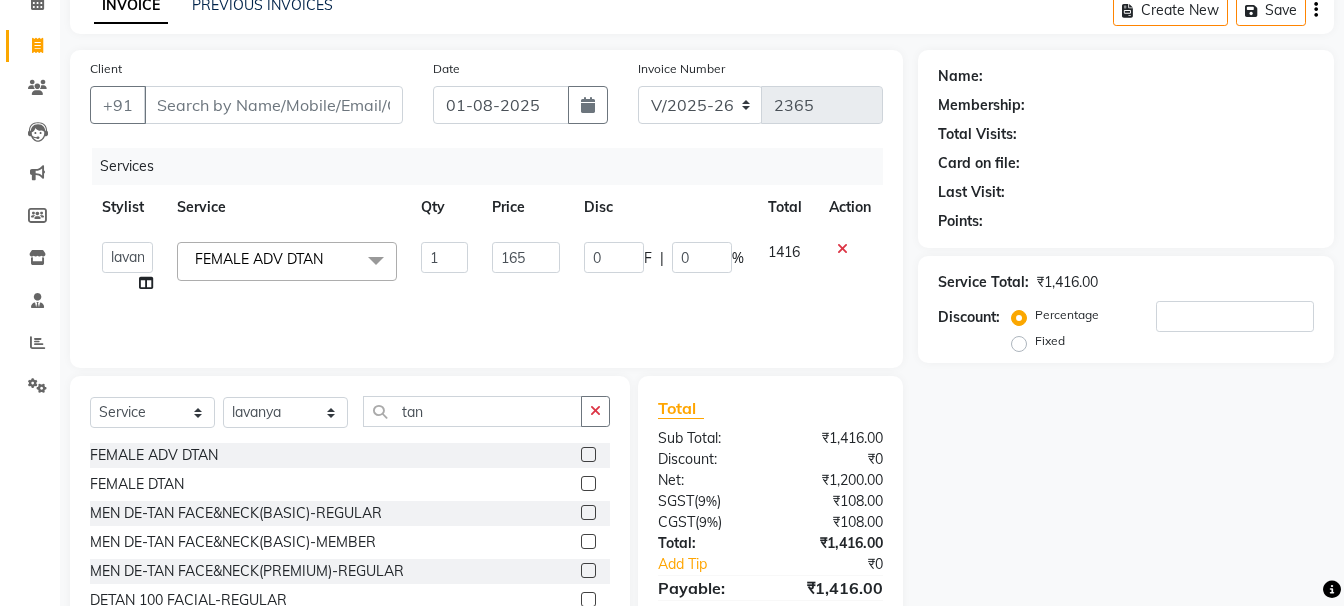 type on "1652" 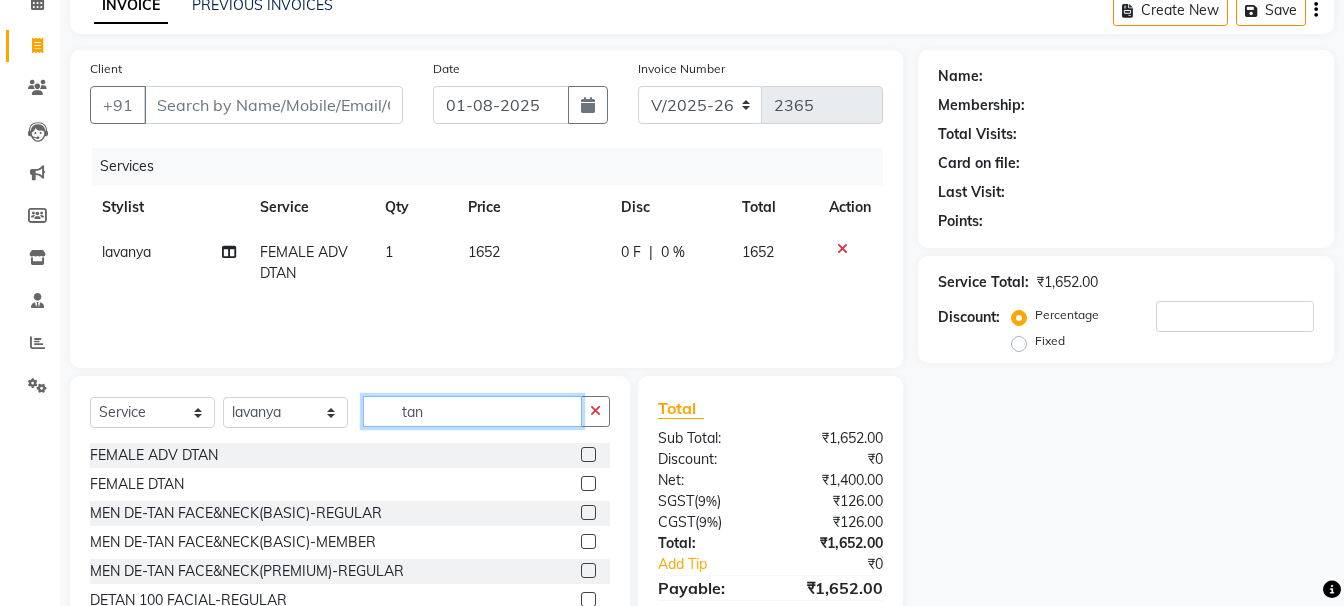 click on "tan" 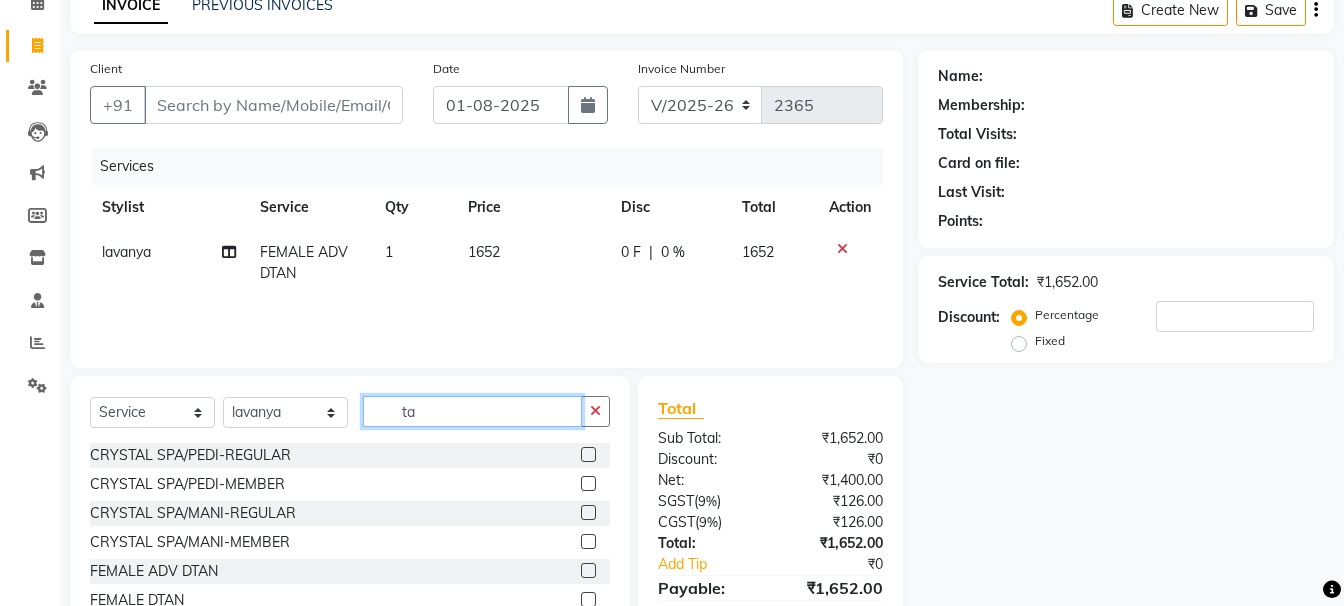 type on "t" 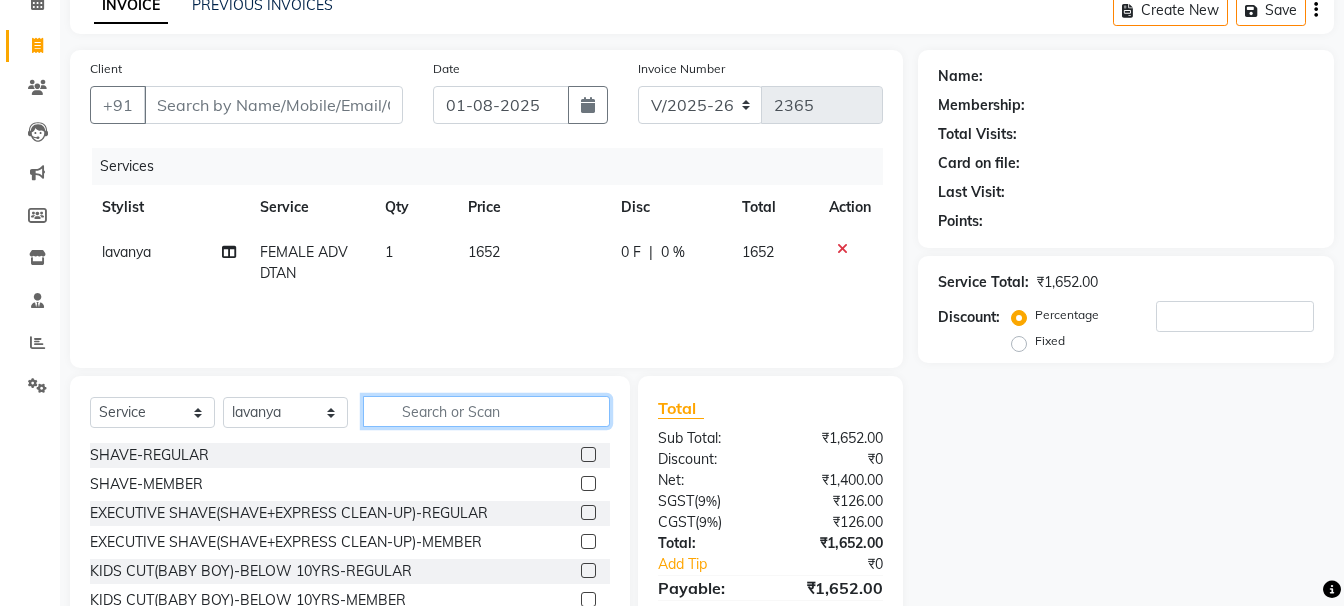 type on "j" 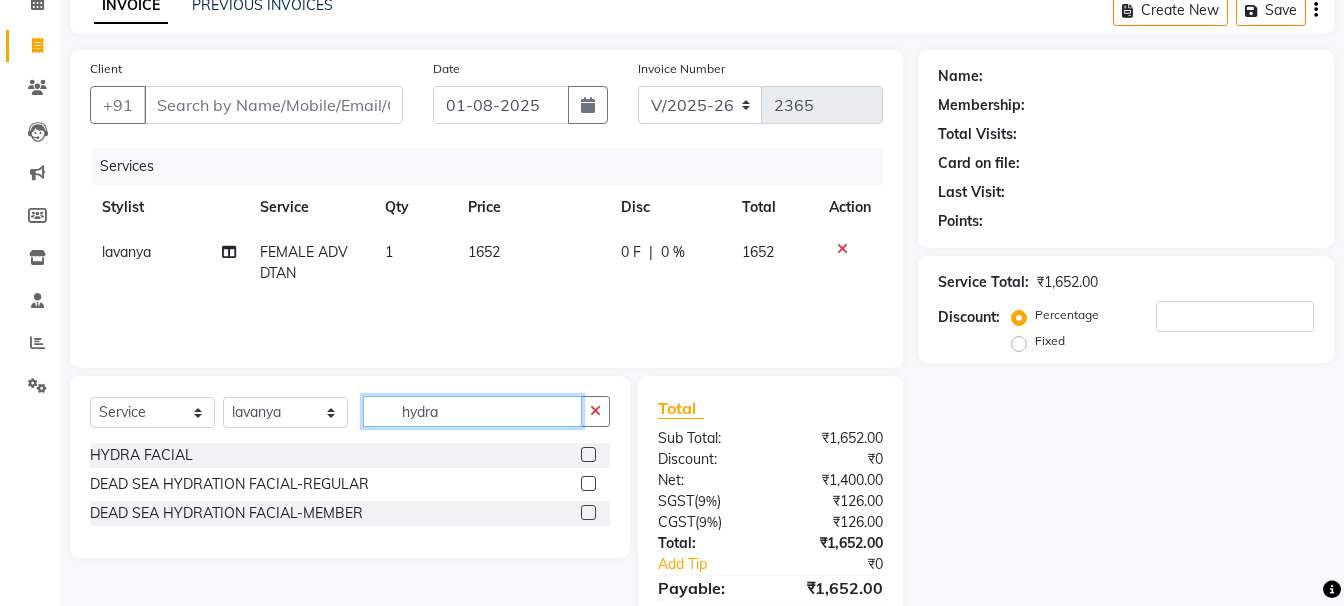 type on "hydra" 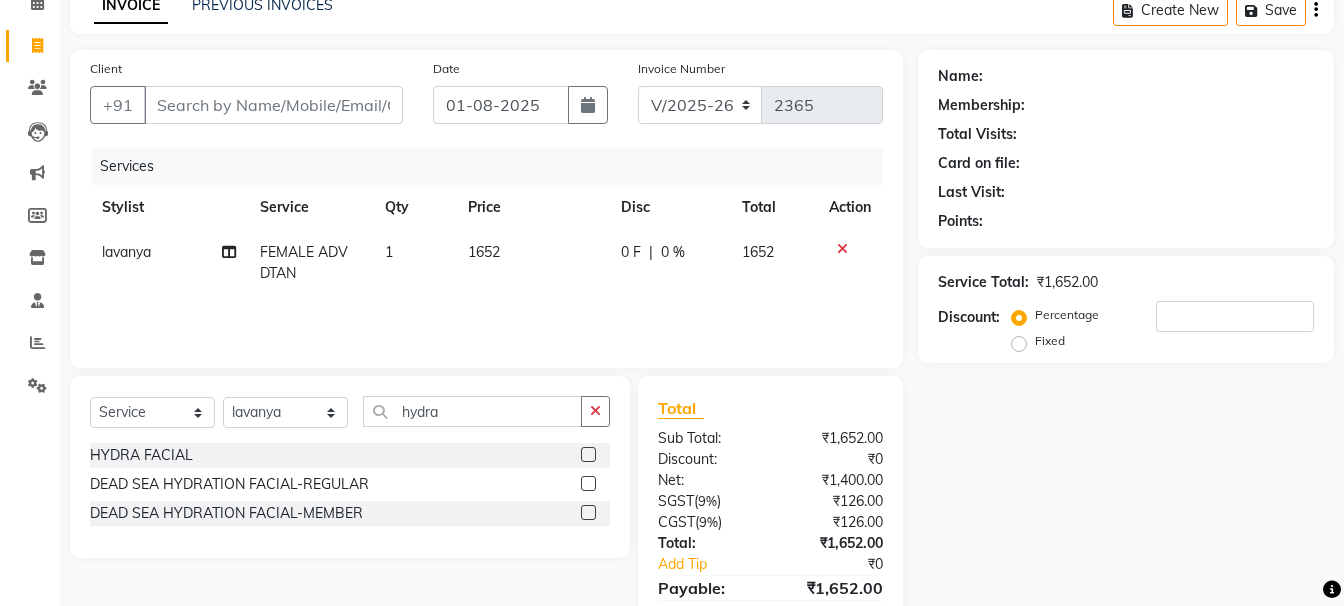 click 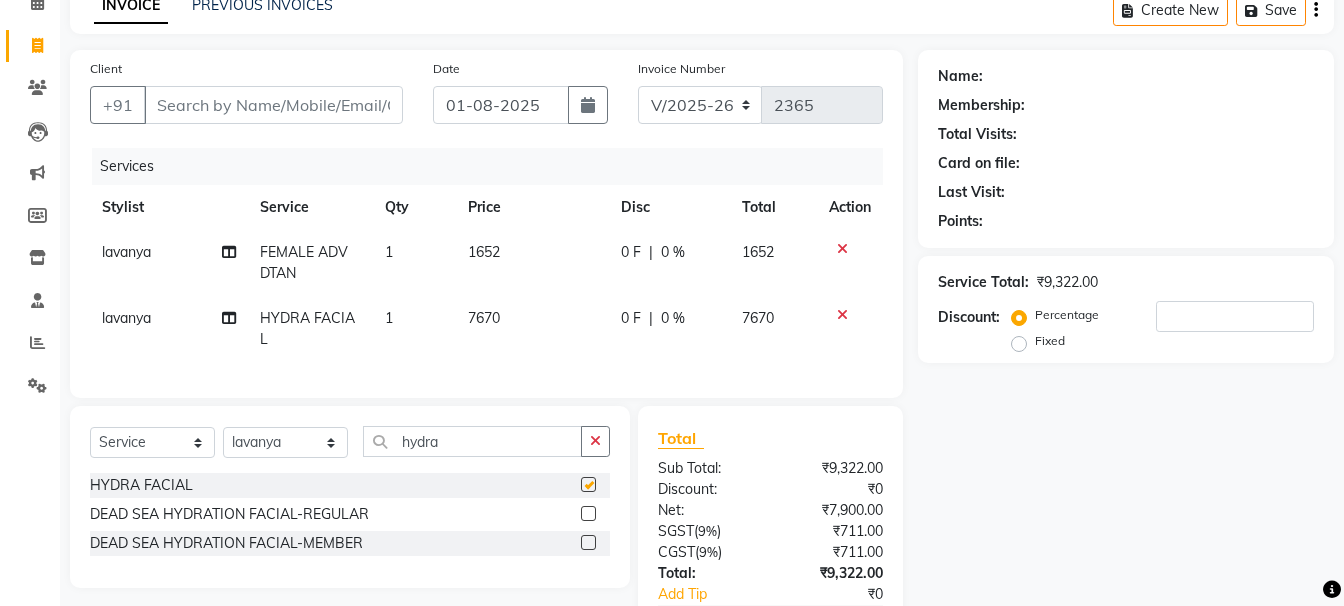 checkbox on "false" 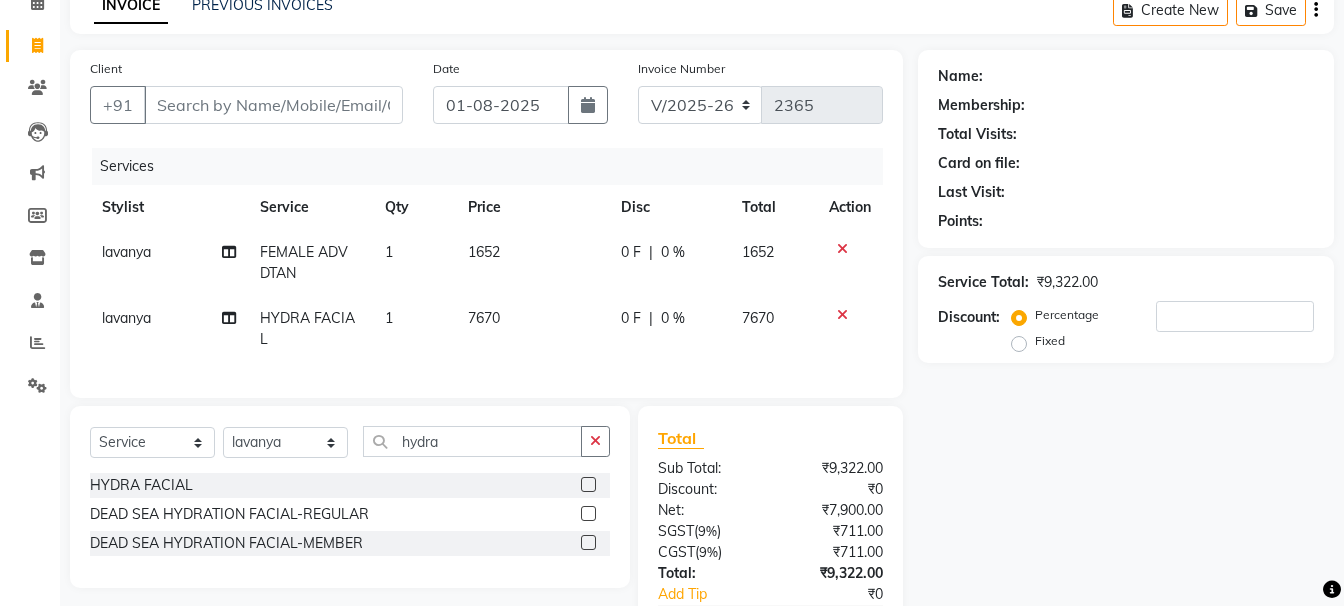 click on "7670" 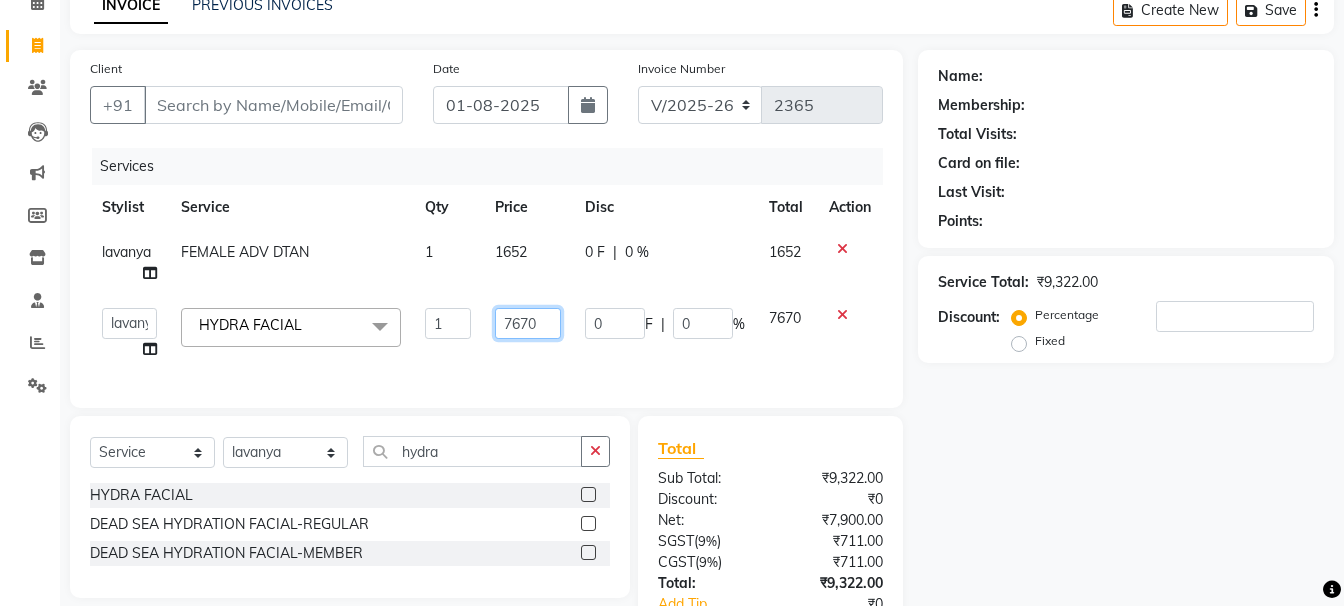 click on "7670" 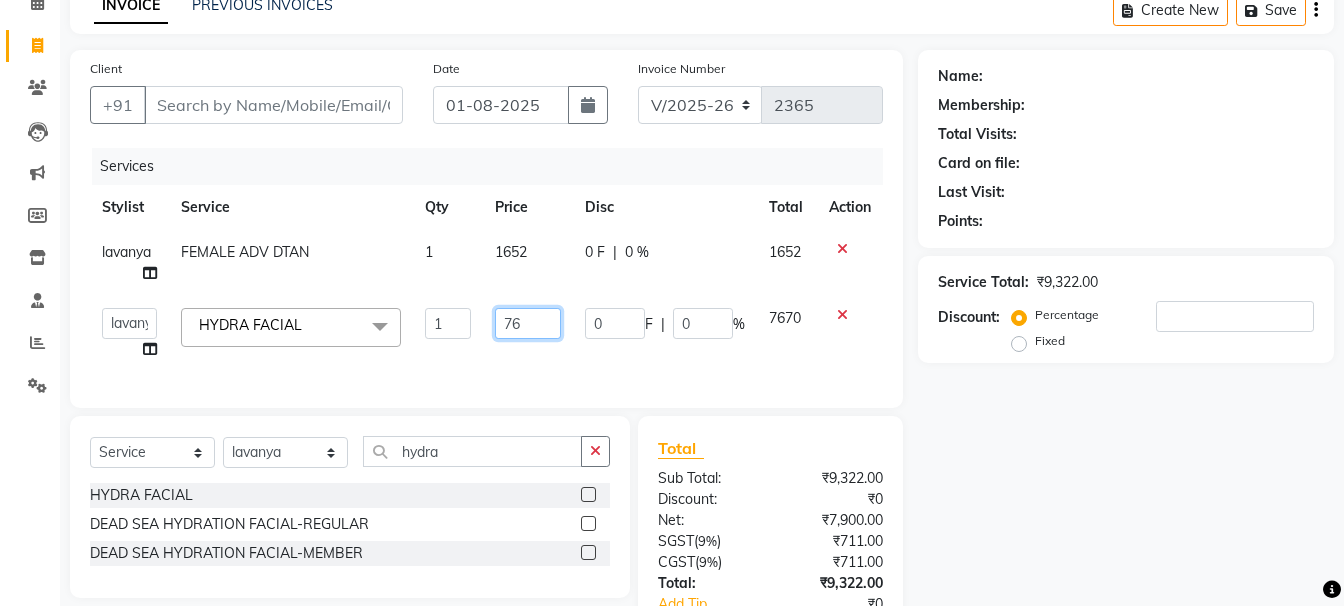 type on "7" 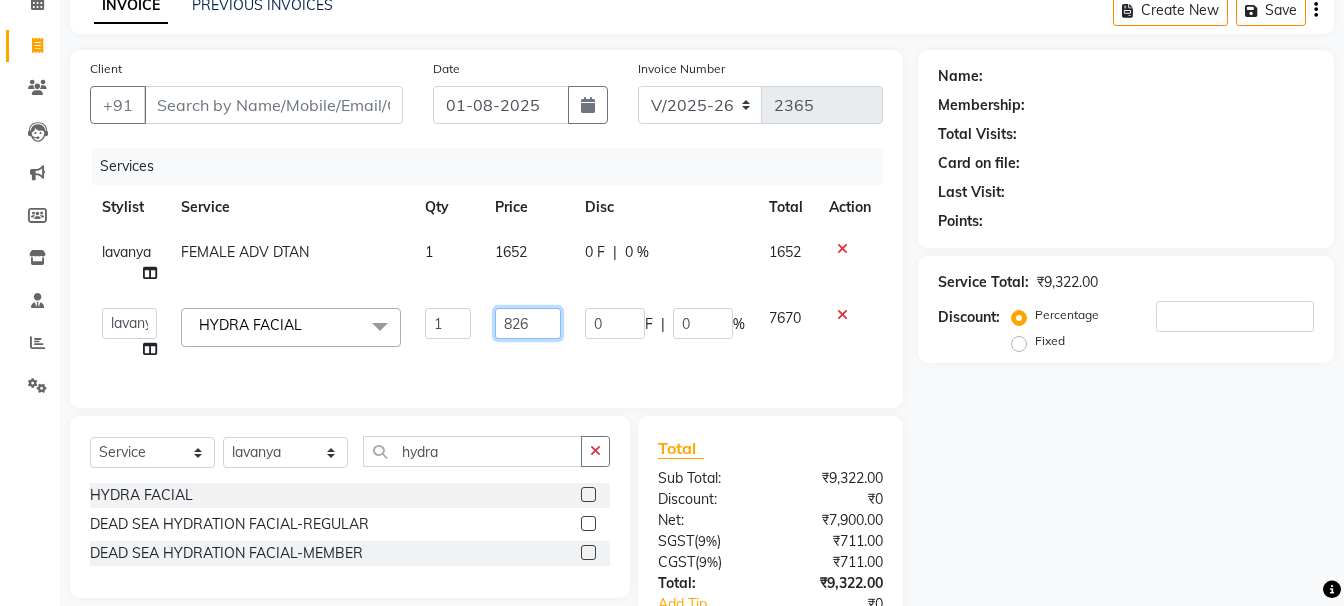 type on "8260" 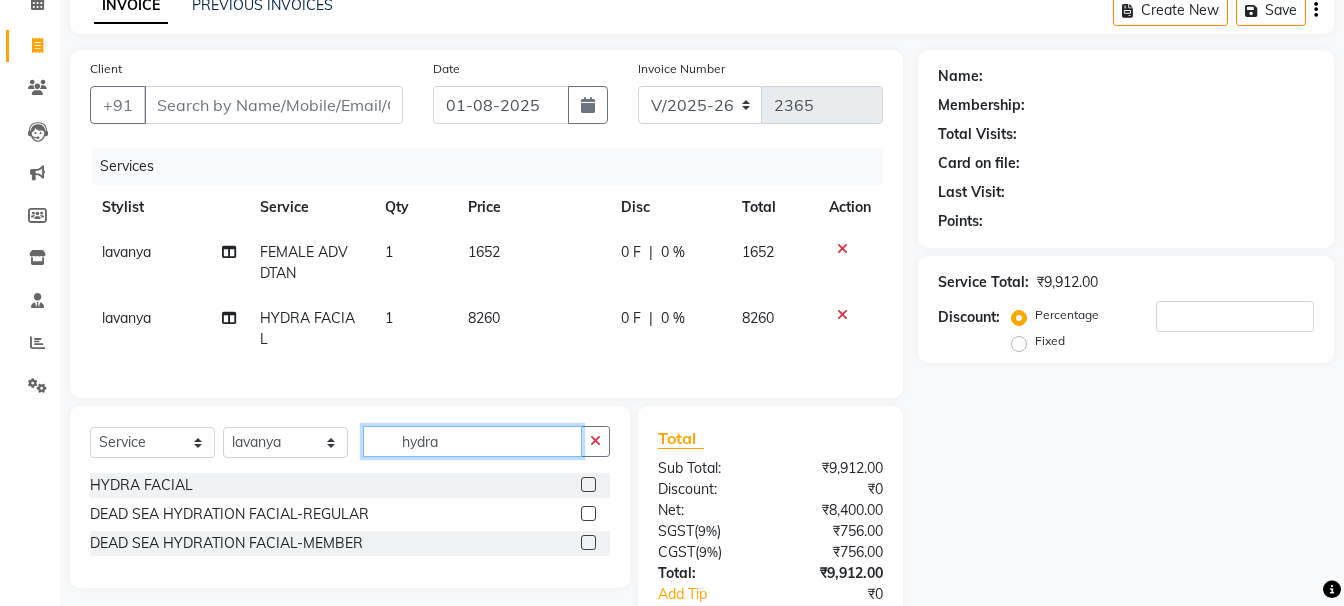 click on "hydra" 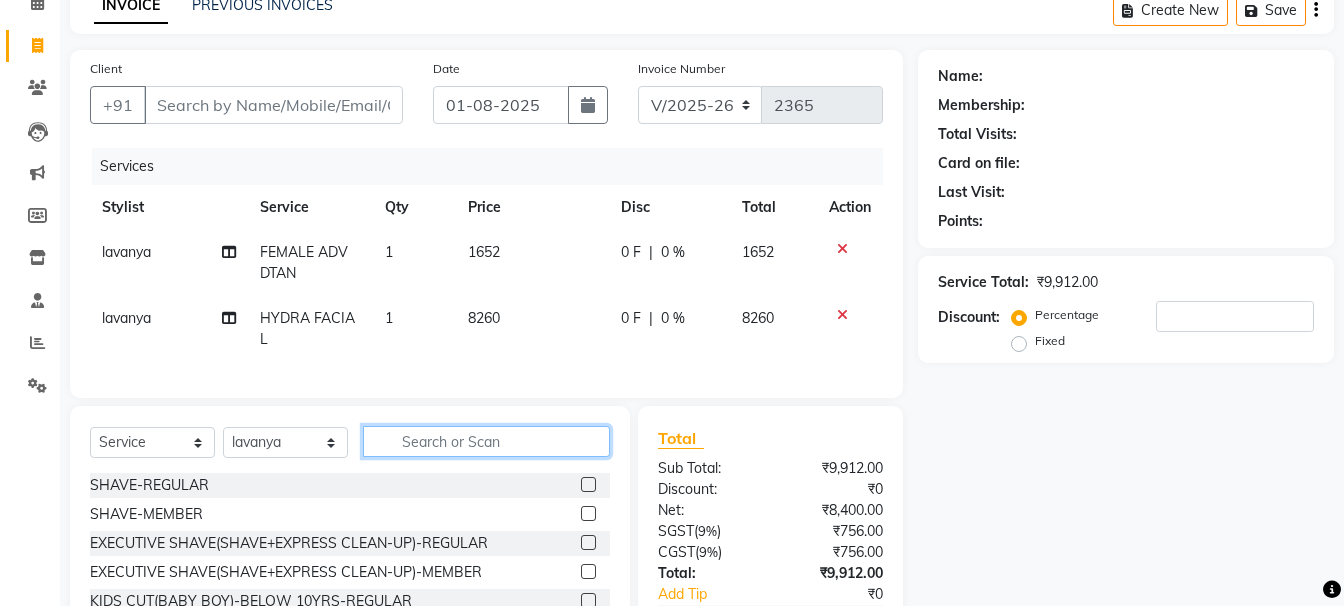 type 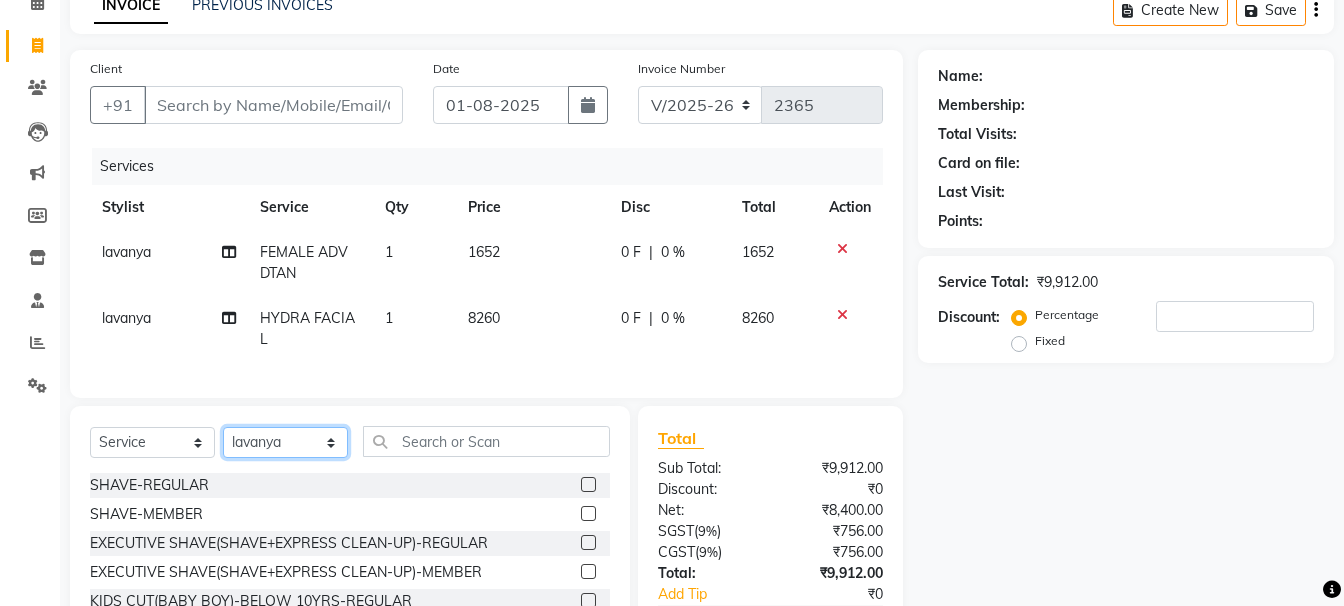 click on "Select Stylist gousiya kiran lavanya maheshwari naresh praveen sameena sandhya Vanasthalipuram Manager vinay" 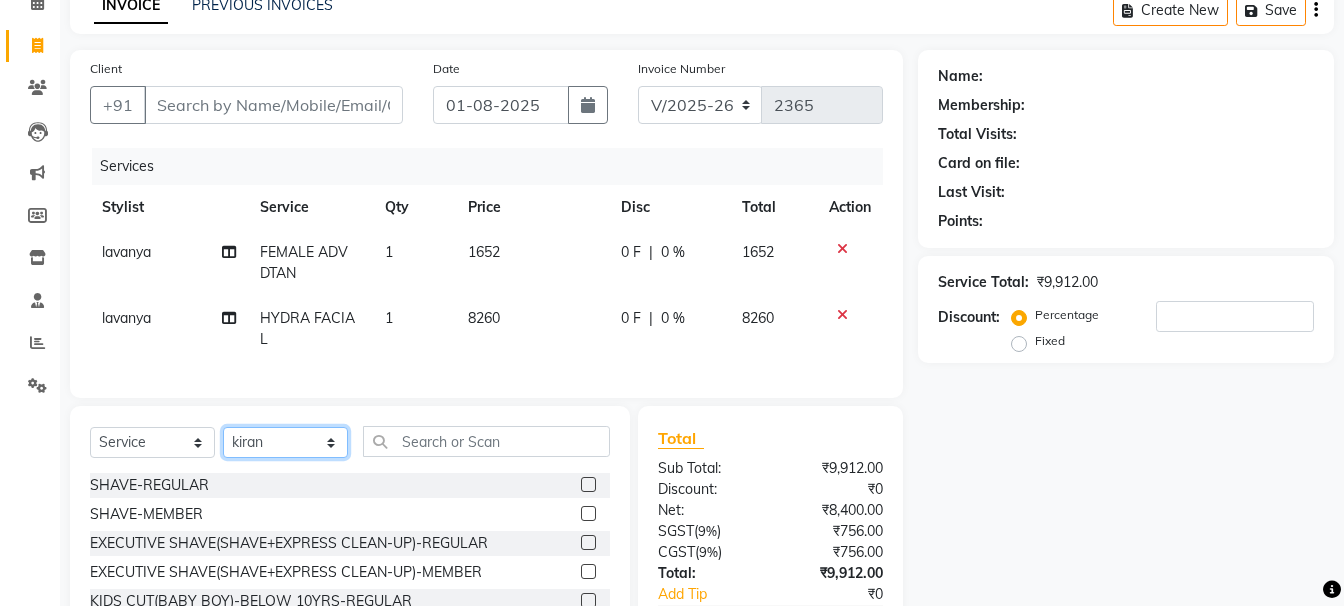 click on "Select Stylist gousiya kiran lavanya maheshwari naresh praveen sameena sandhya Vanasthalipuram Manager vinay" 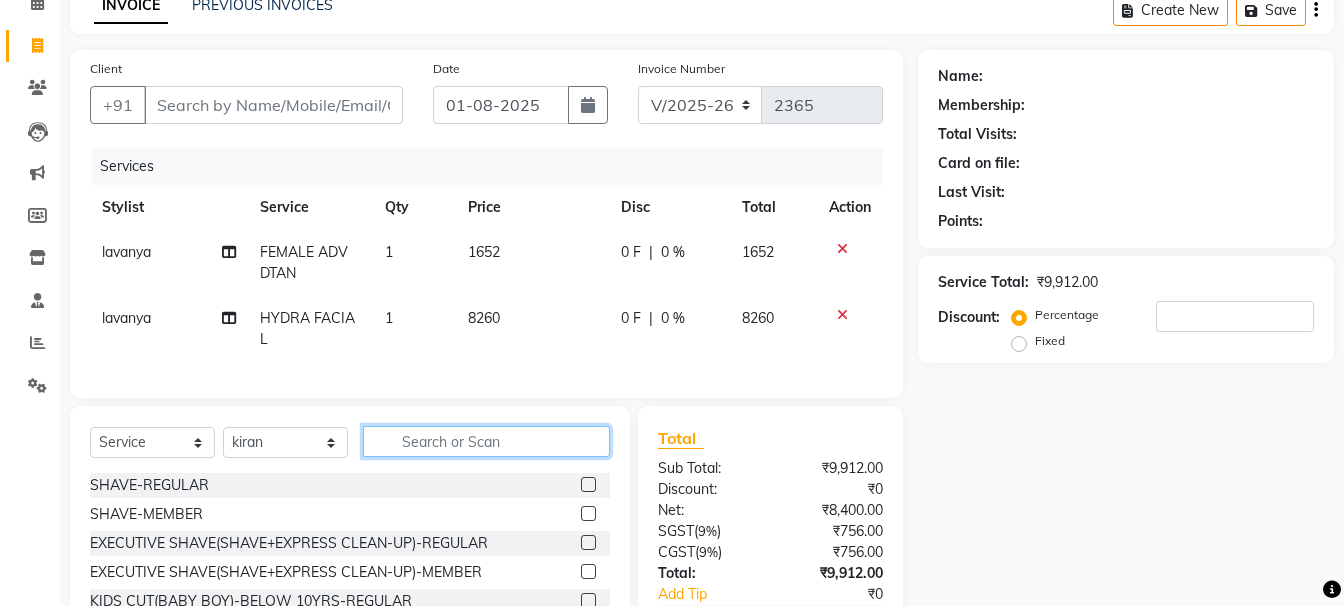 click 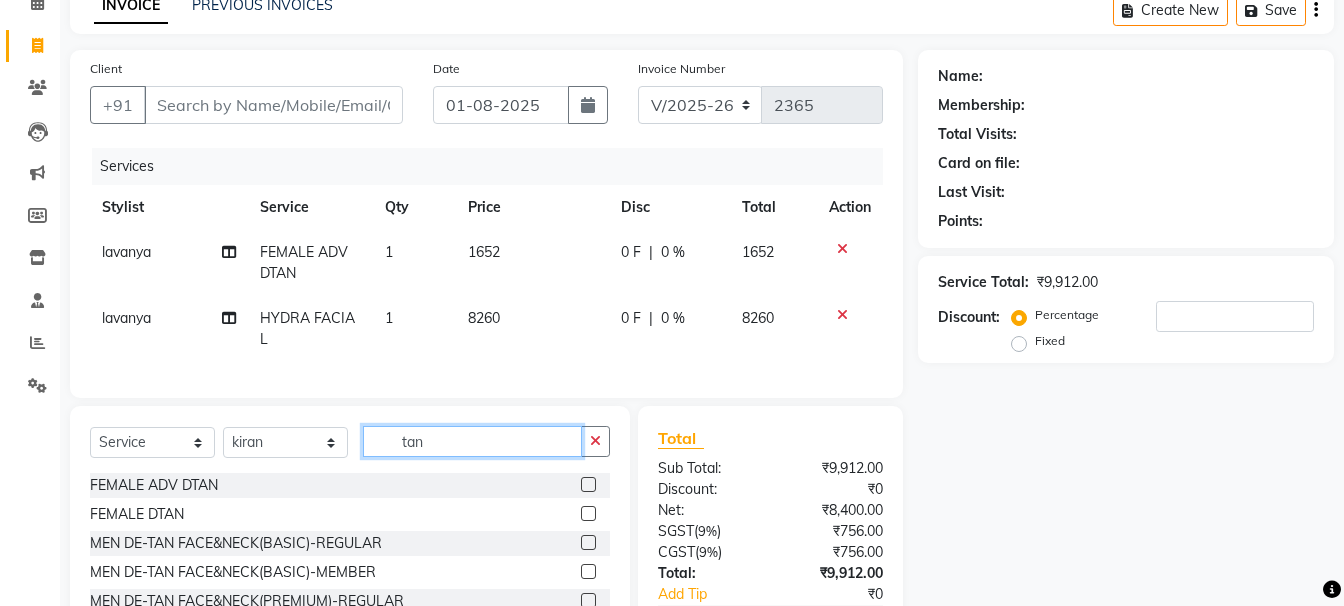 type on "tan" 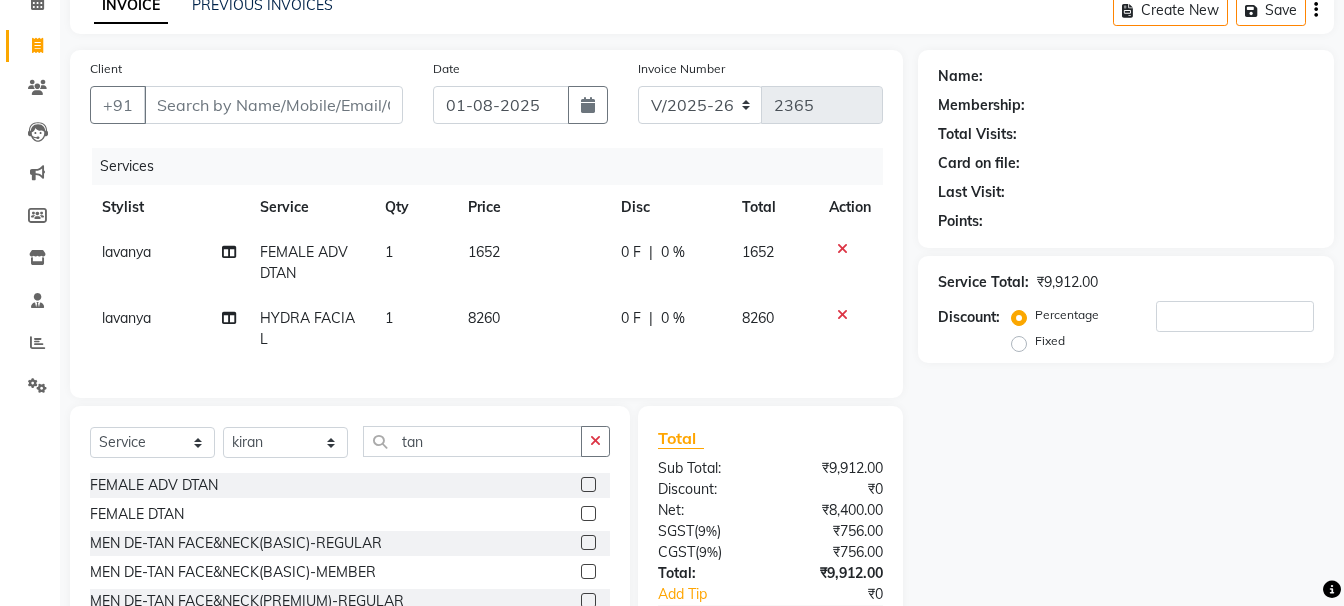 click 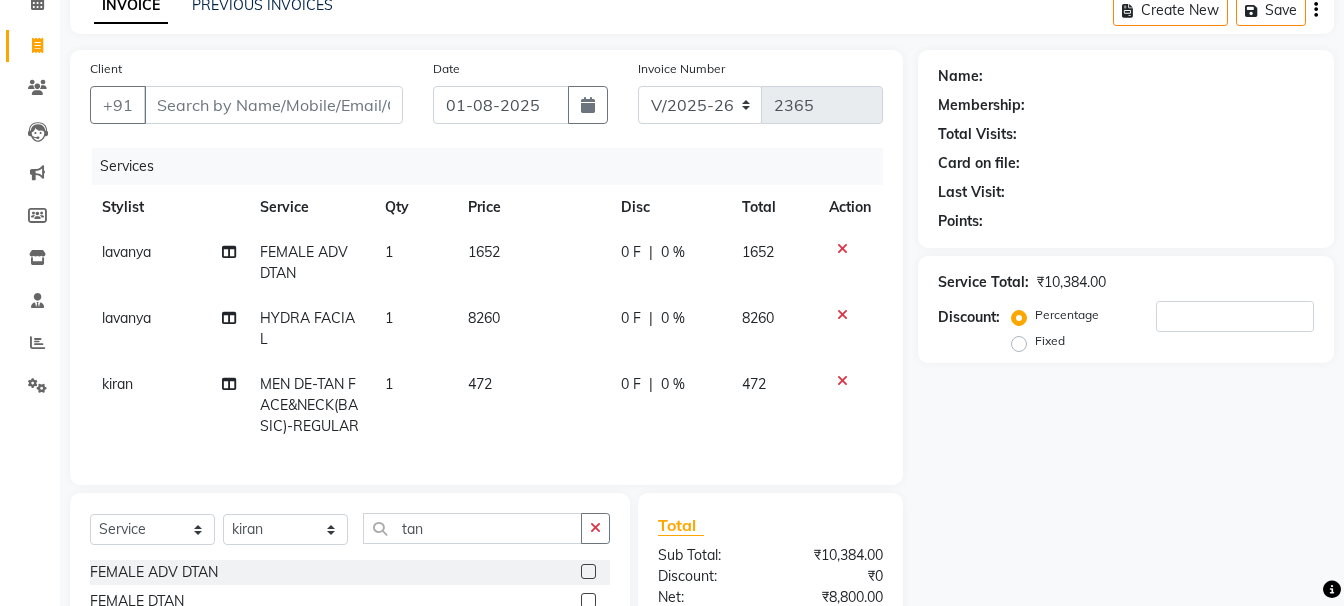 checkbox on "false" 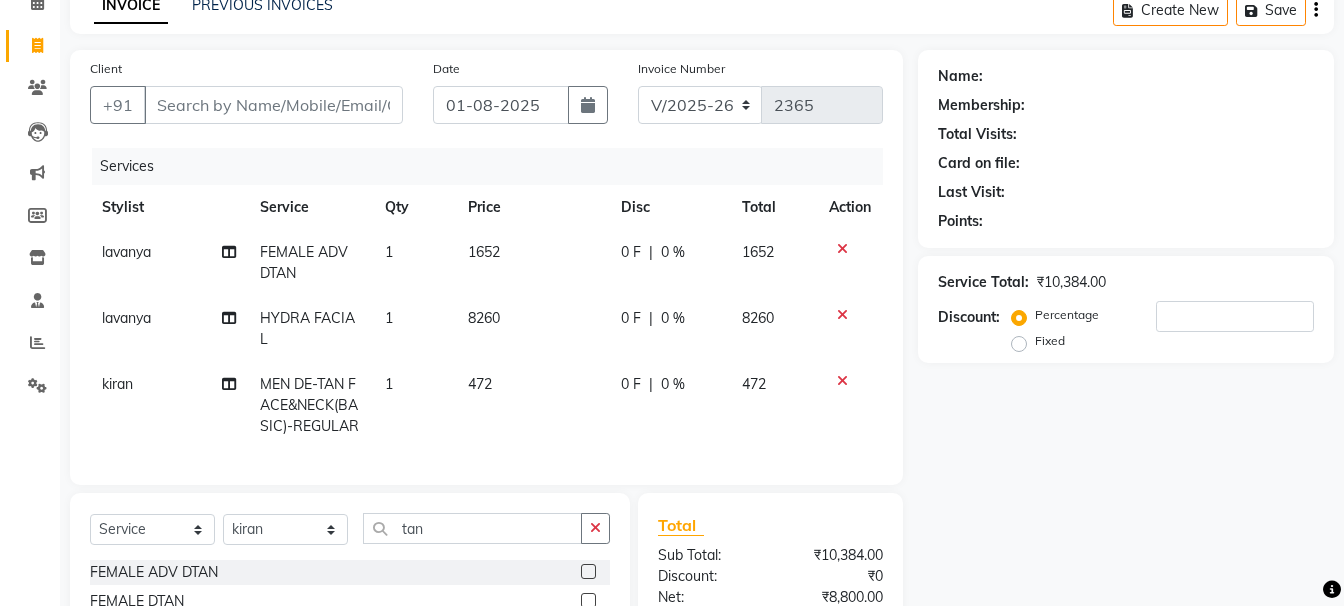 click on "472" 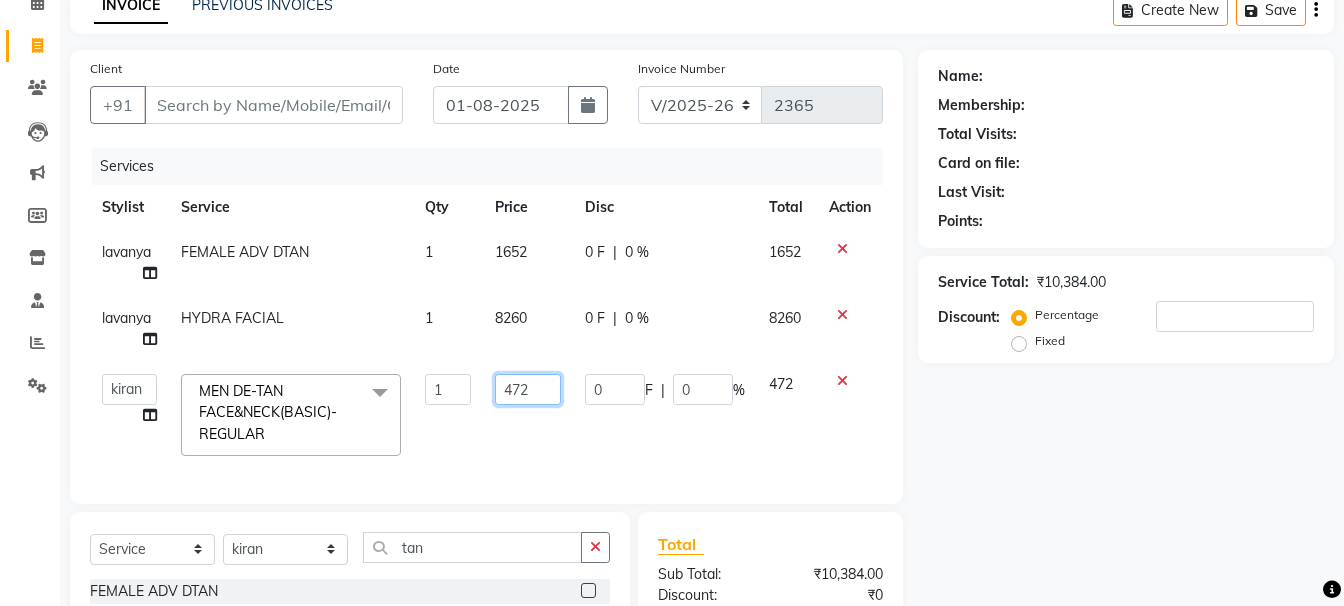click on "472" 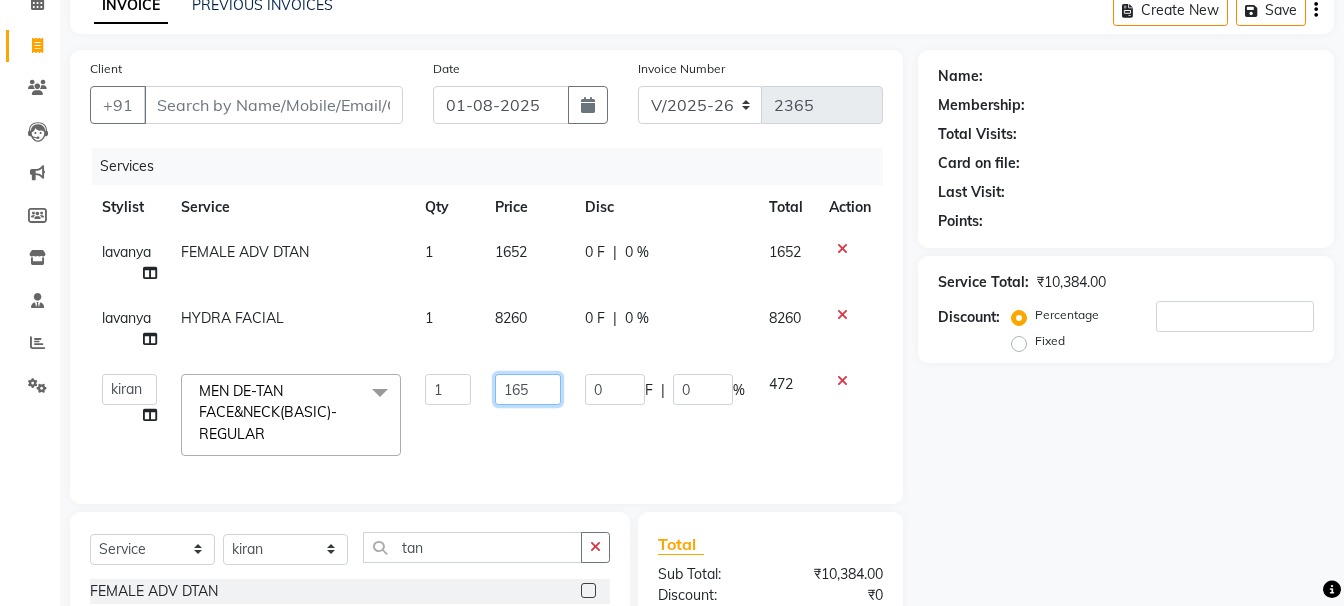 type on "1652" 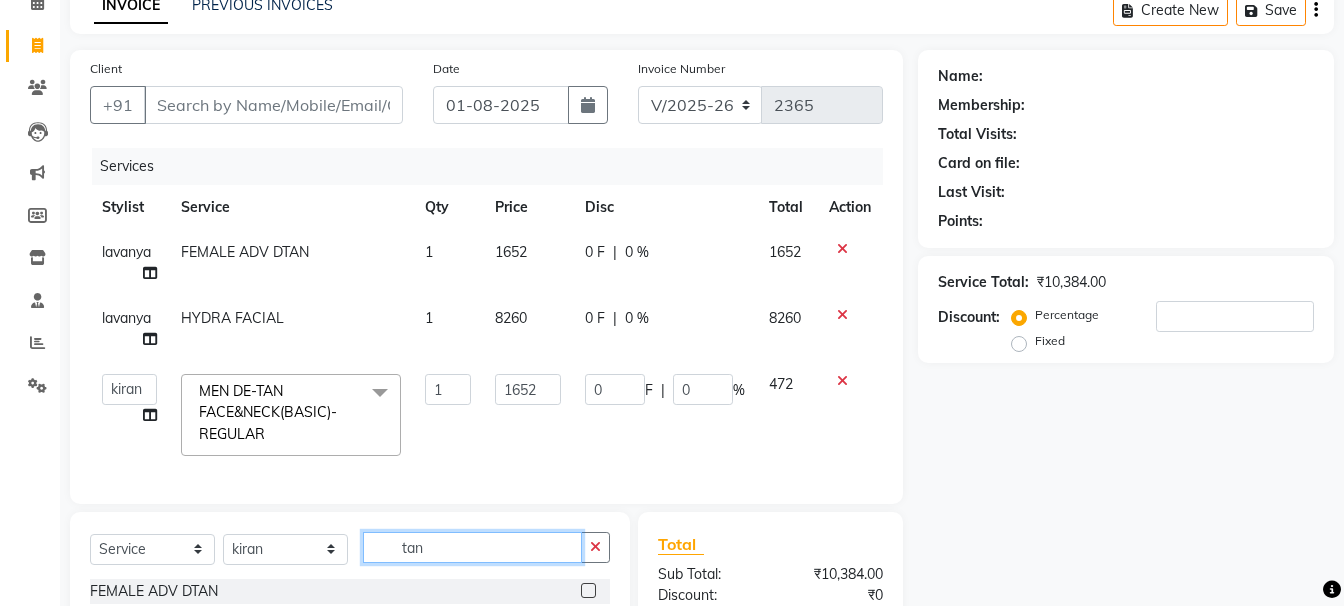 click on "Select  Service  Product  Membership  Package Voucher Prepaid Gift Card  Select Stylist [FIRST] [FIRST] [FIRST] [FIRST] [FIRST] [FIRST] [FIRST] [FIRST] [FIRST] [FIRST] [FIRST]  FEMALE ADV DTAN  FEMALE DTAN  MEN DE-TAN FACE&NECK(BASIC)-REGULAR  MEN DE-TAN FACE&NECK(BASIC)-MEMBER  MEN DE-TAN FACE&NECK(PREMIUM)-REGULAR  DETAN 100 FACIAL-REGULAR  DETAN 100 FACIAL-MEMBER  DE-TAN/BLEACH UPPERLIP-REGULAR  DE-TAN/BLEACH UPPERLIP-MEMBER  DE-TAN/BLEACH UNDER ARMS-REGULAR 1  DE-TAN/BLEACH UNDER ARMS-MEMBER  DE-TAN/BLEACH UNDER ARMS-REGULAR  DE-TAN/BLEACH FACE,NECK-MEMBER  DE-TAN/BLEACH FEET-REGULAR  DE-TAN/BLEACH FEET-MEMBER  DE-TAN/BLEACH FACE,NECK&BLOUSE LINE-REGULAR  DE-TAN/BLEACH FACE,NECK&BLOUSE LINE-MEMBER  DE-TAN/BLEACH HALF ARMS-REGULAR  DE-TAN/BLEACH HALF ARMS-MEMBER  DE-TAN/BLEACH HALF LEGS-REGULAR  DE-TAN/BLEACH HALF LEGS-MEMBER  DE-TAN/BLEACH FULL ARMS-REGULAR  DE-TAN/BLEACH FULL ARMS-MEMBER  DE-TAN/BLEACH FULL LEGS-REGULAR  DE-TAN/BLEACH FULL LEGS-MEMBER  DE-TAN/BLEACH MIDRIFF-REGULAR" 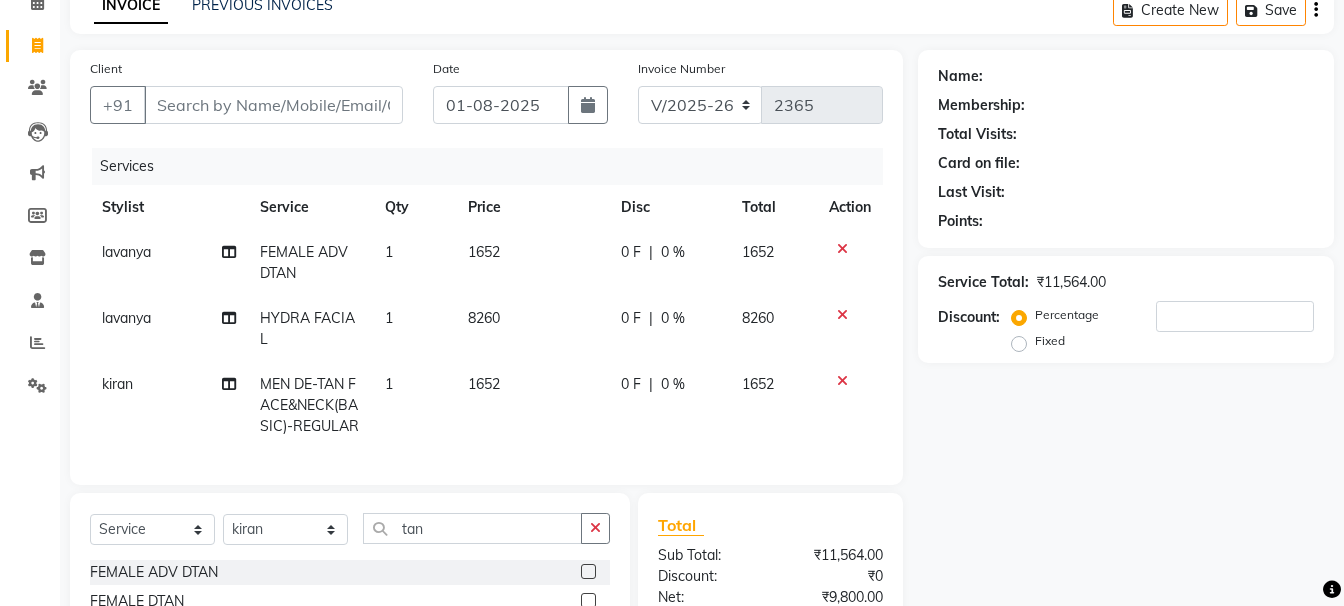 click on "FEMALE ADV DTAN" 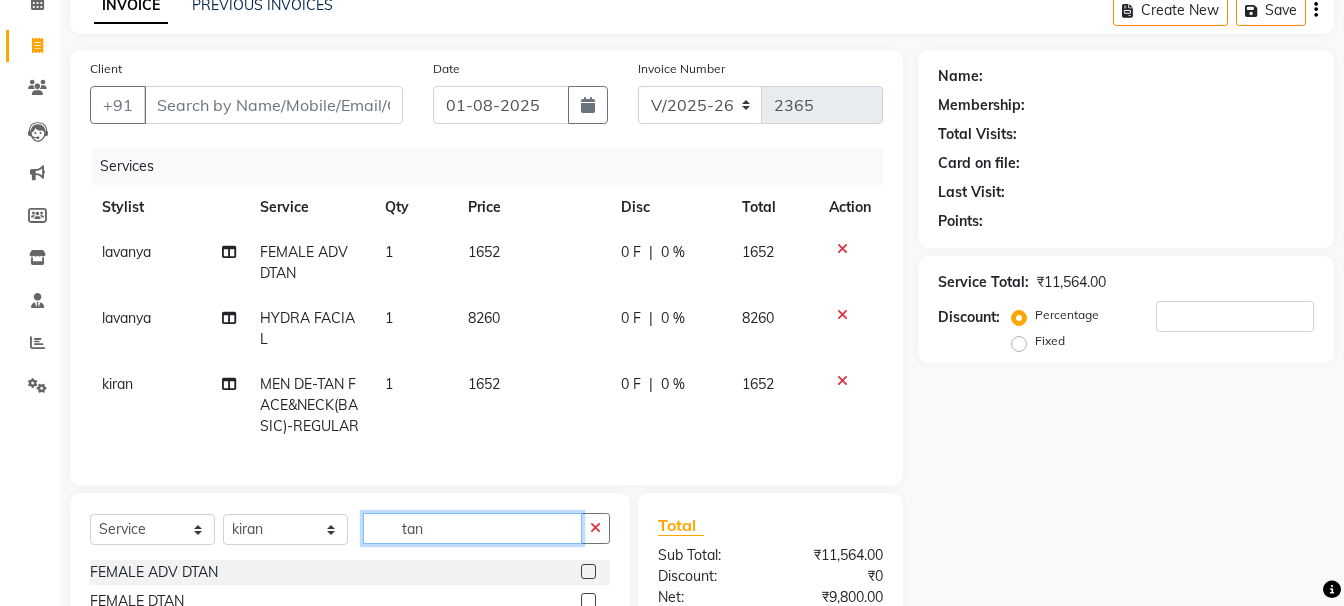 click on "tan" 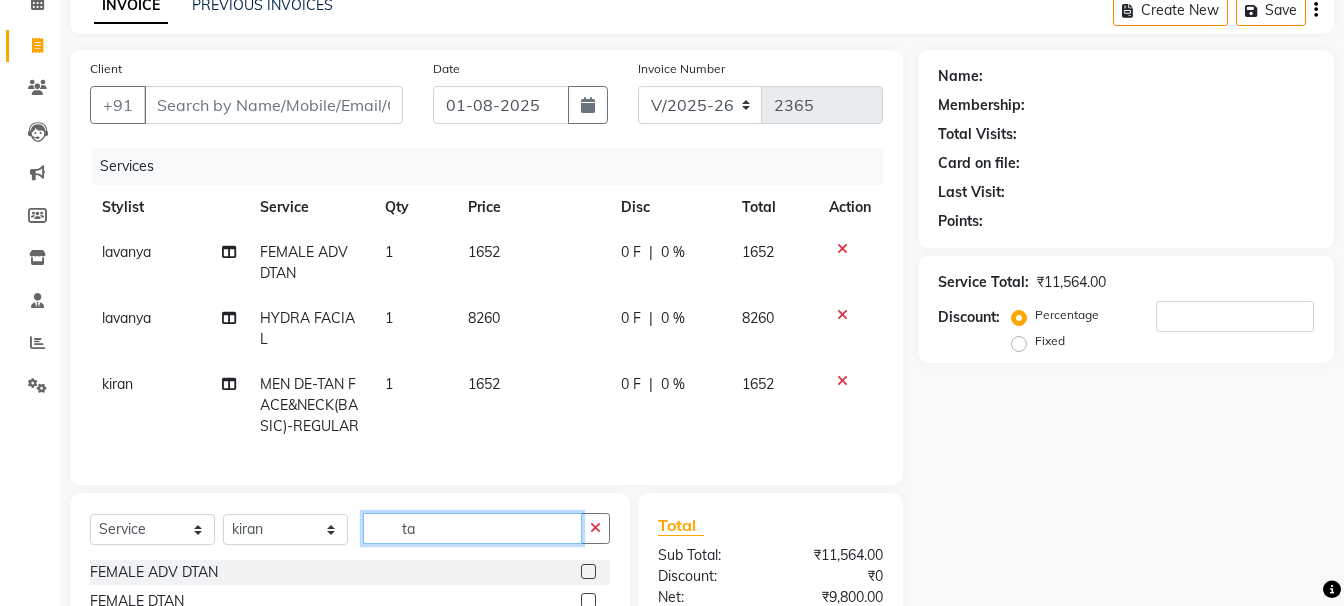 type on "t" 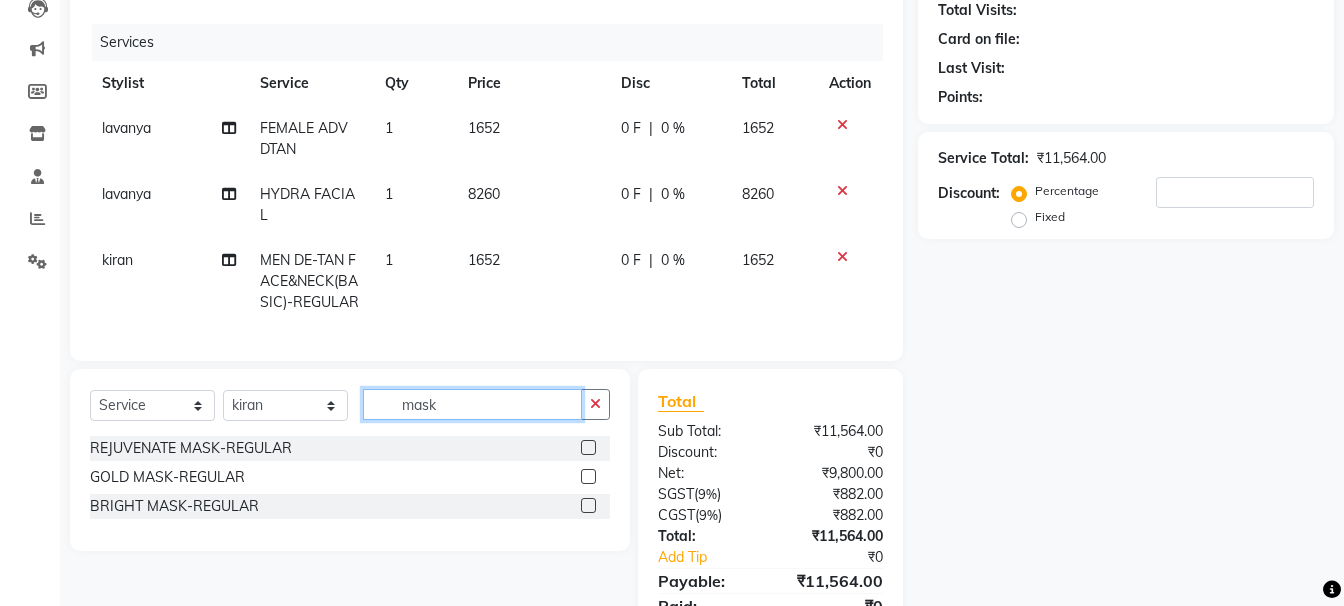 scroll, scrollTop: 300, scrollLeft: 0, axis: vertical 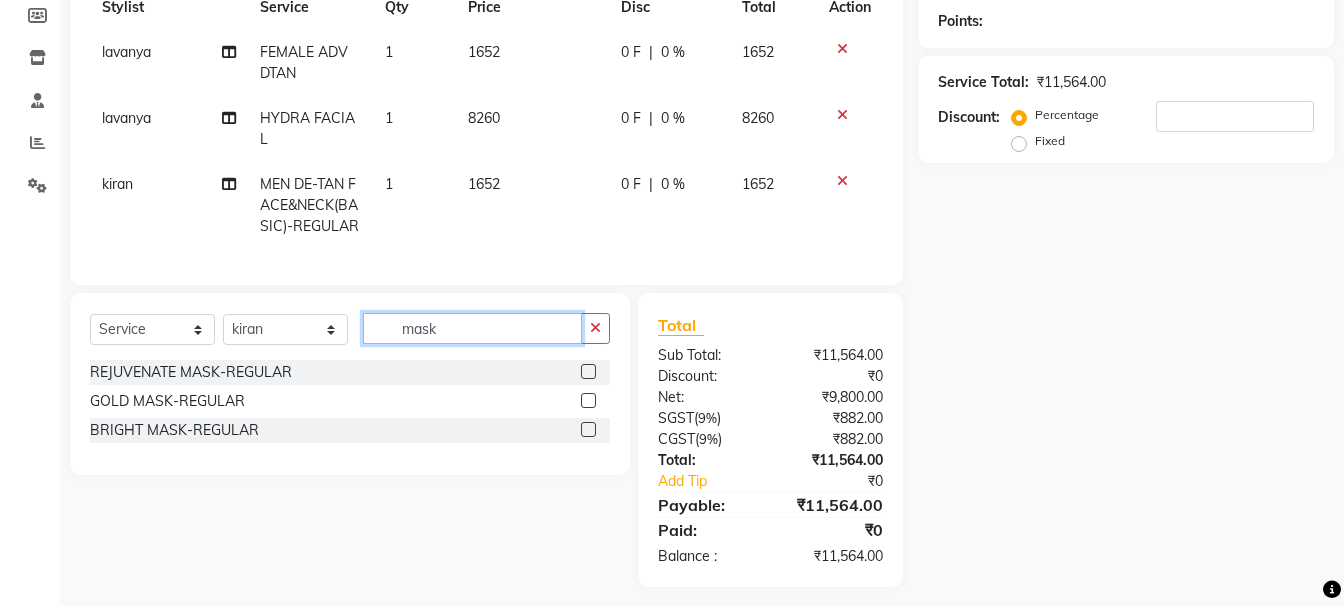 type on "mask" 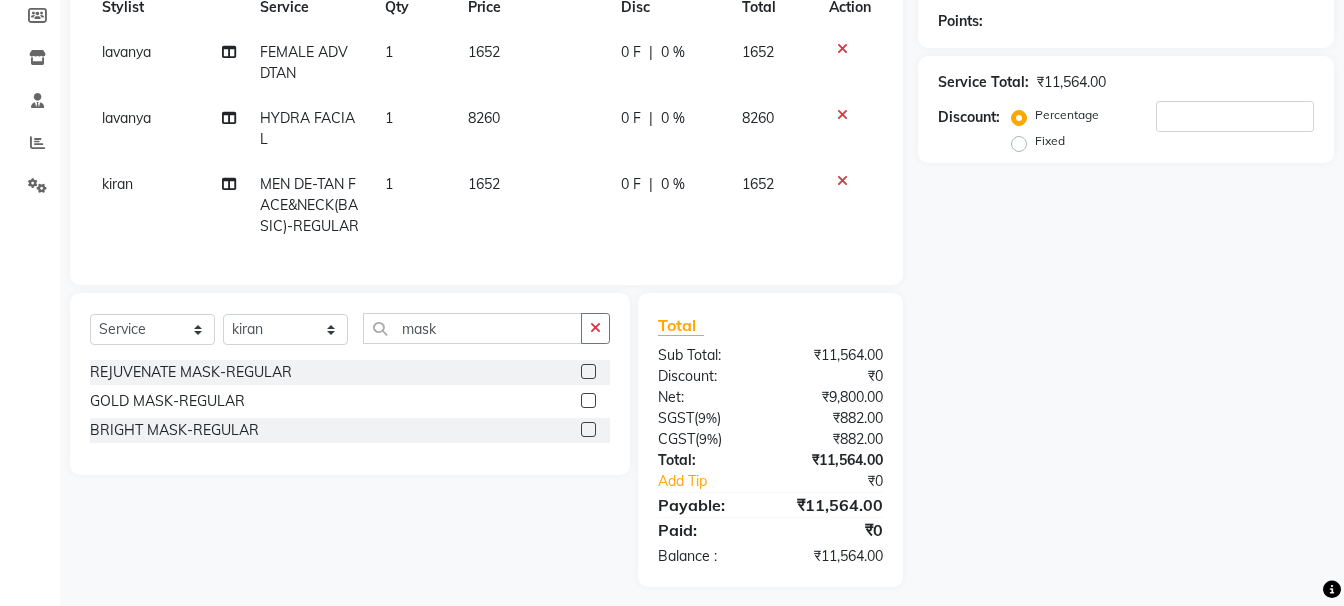 click 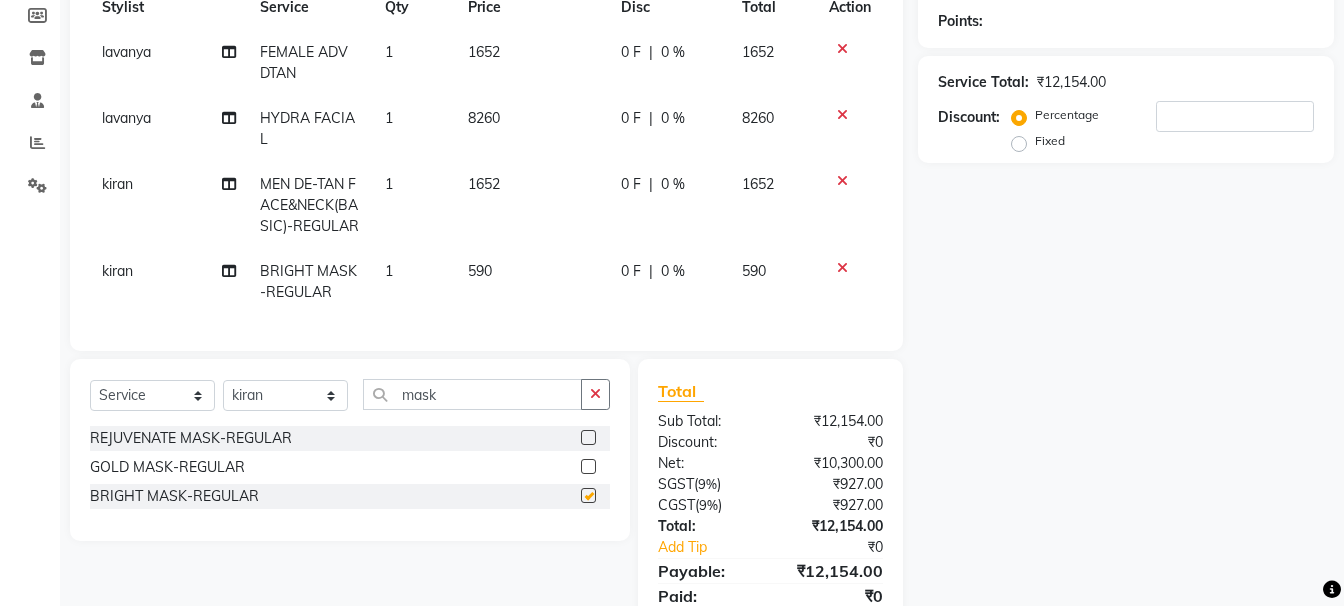 click on "590" 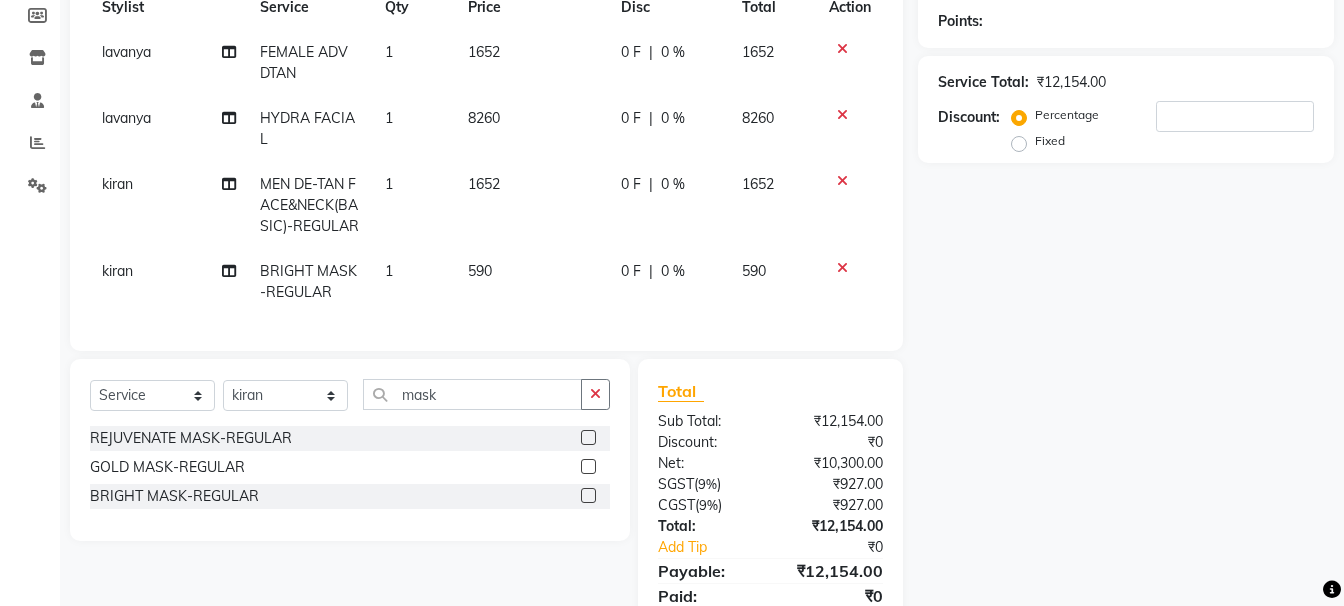 checkbox on "false" 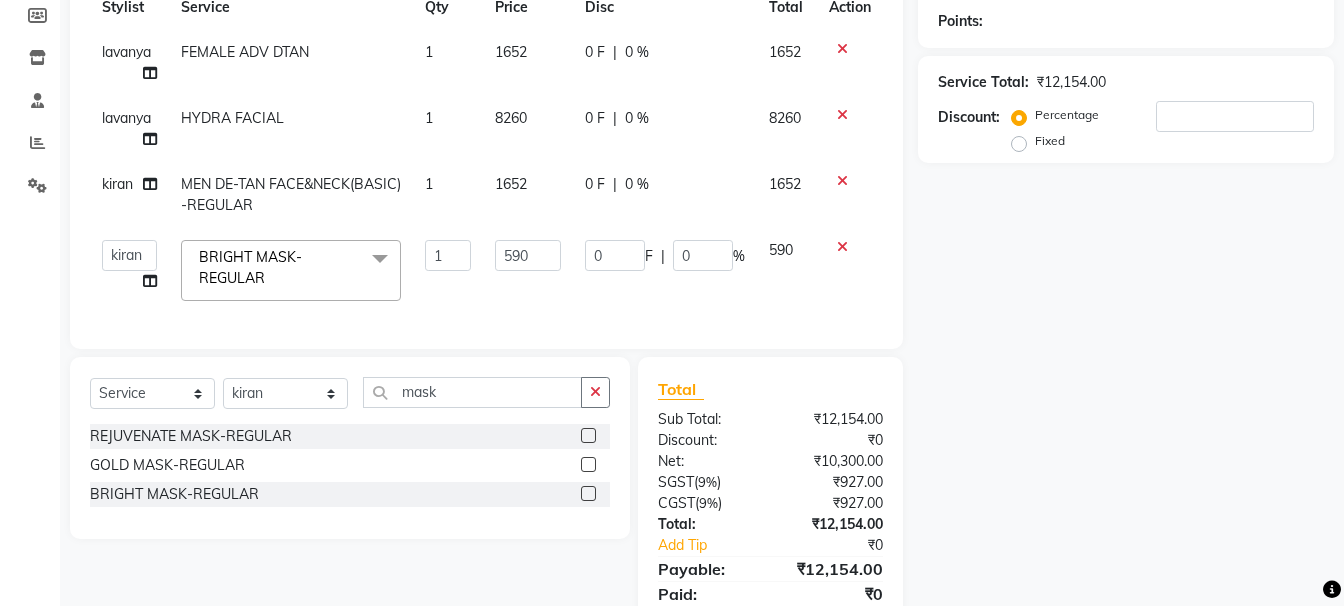click on "590" 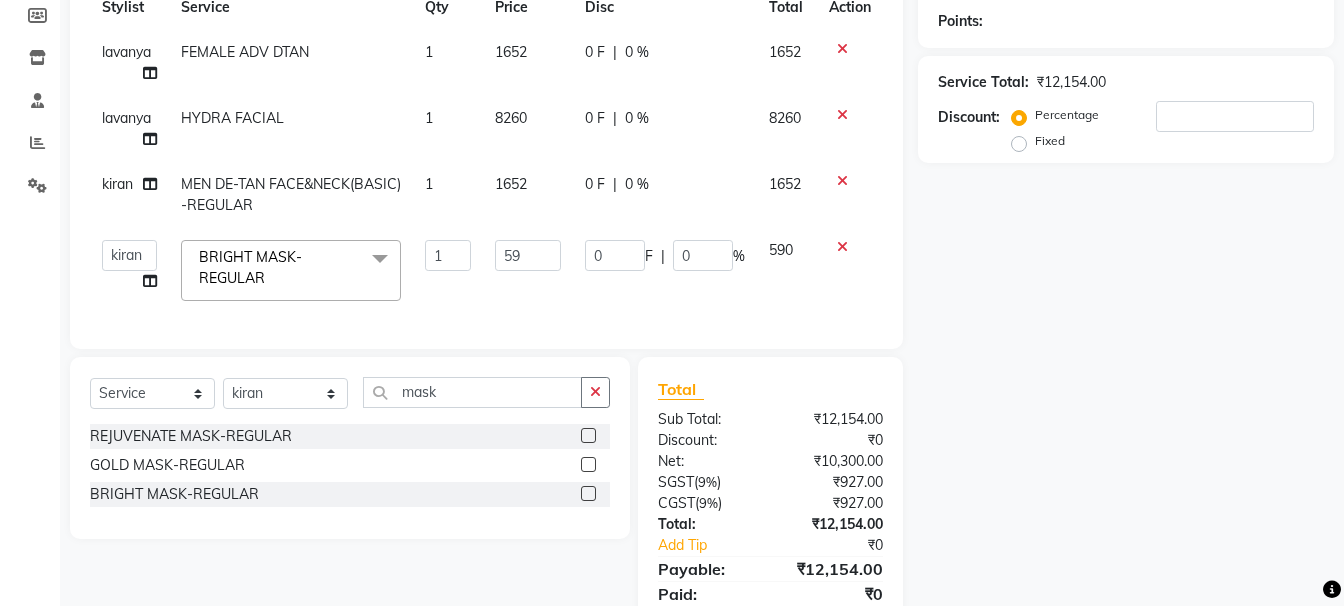 type on "5" 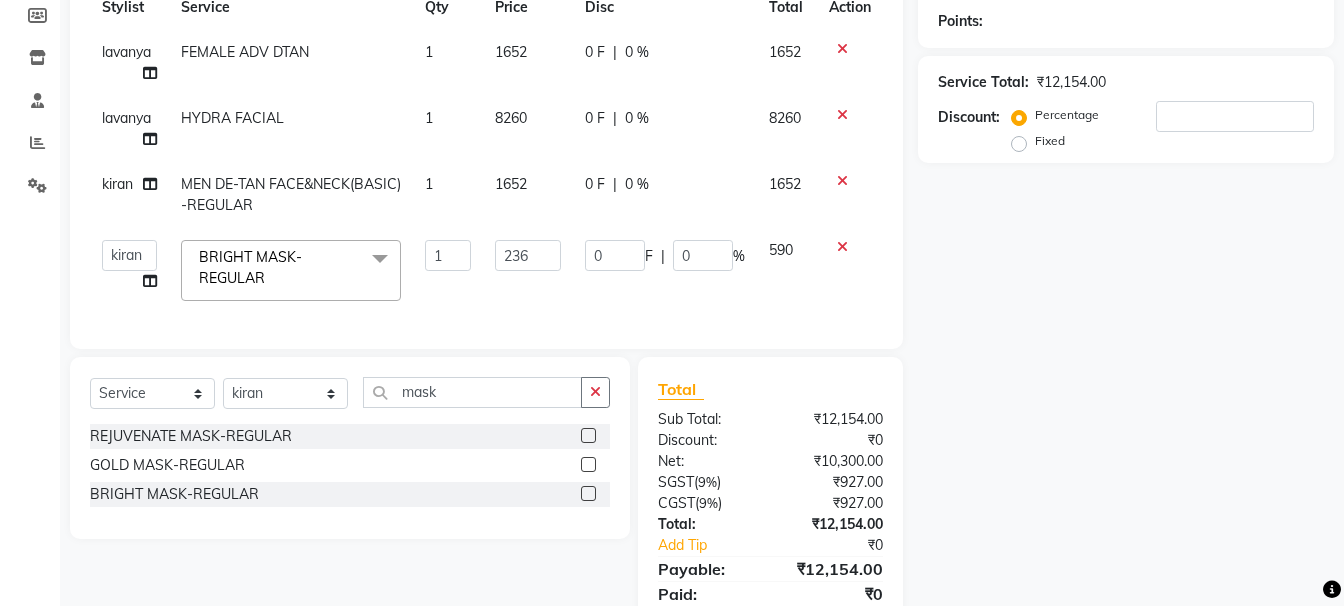 type on "2360" 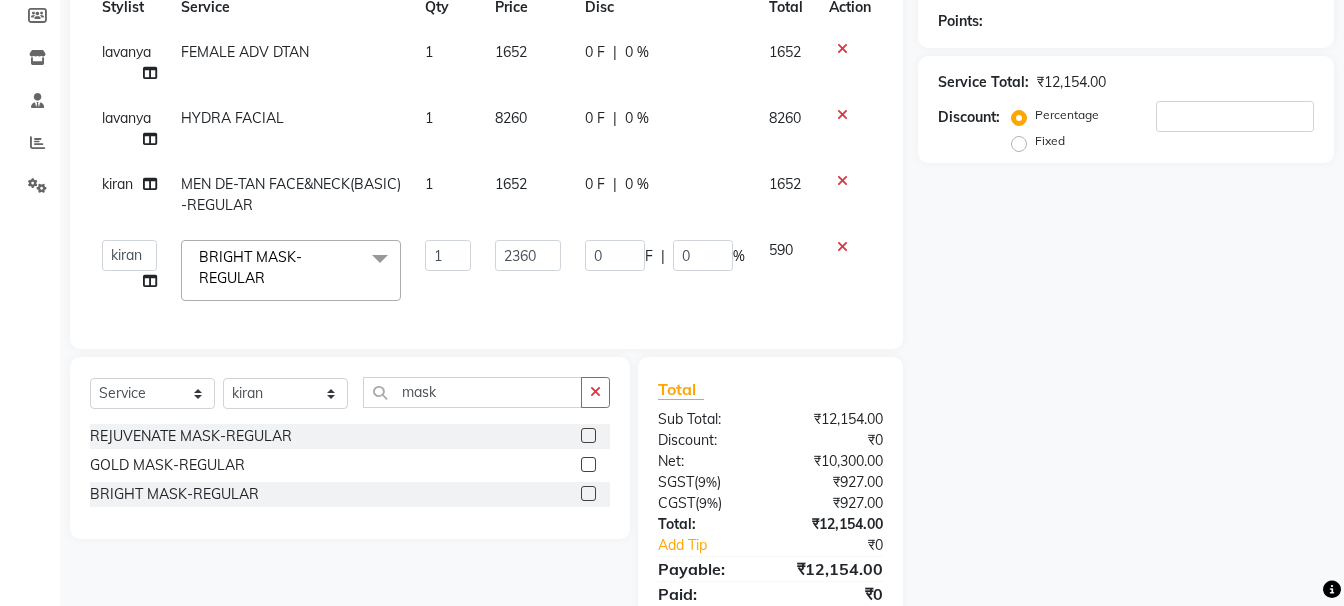click on "Name: Membership: Total Visits: Card on file: Last Visit:  Points:  Service Total:  ₹12,154.00  Discount:  Percentage   Fixed" 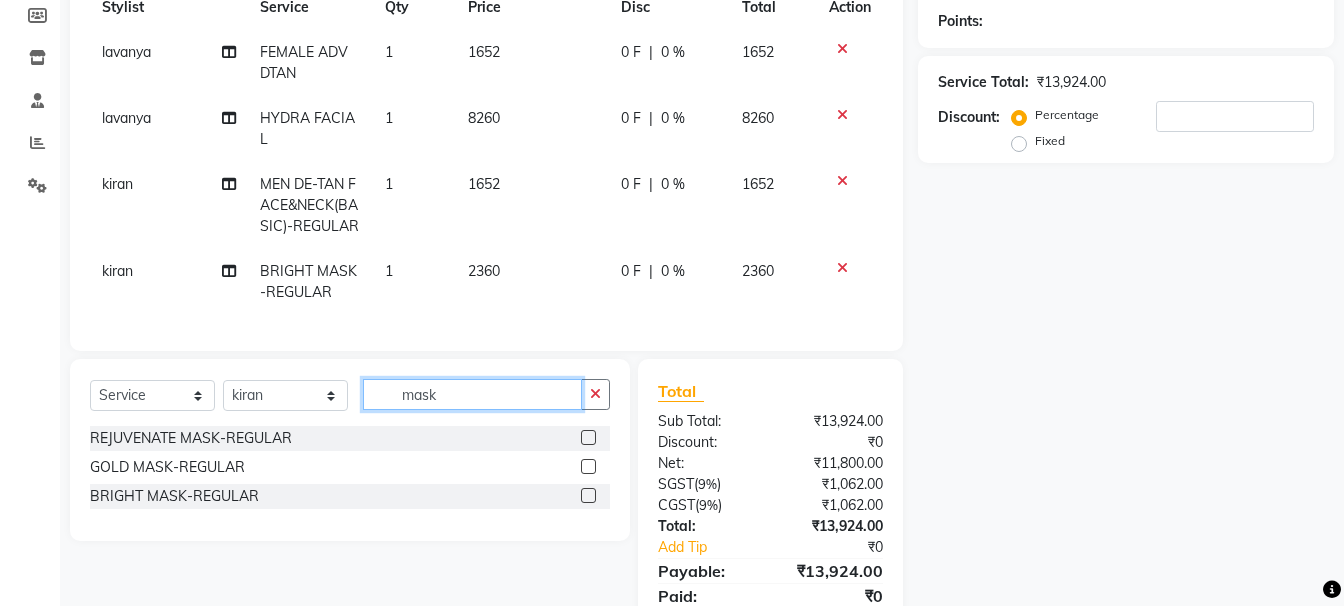 click on "mask" 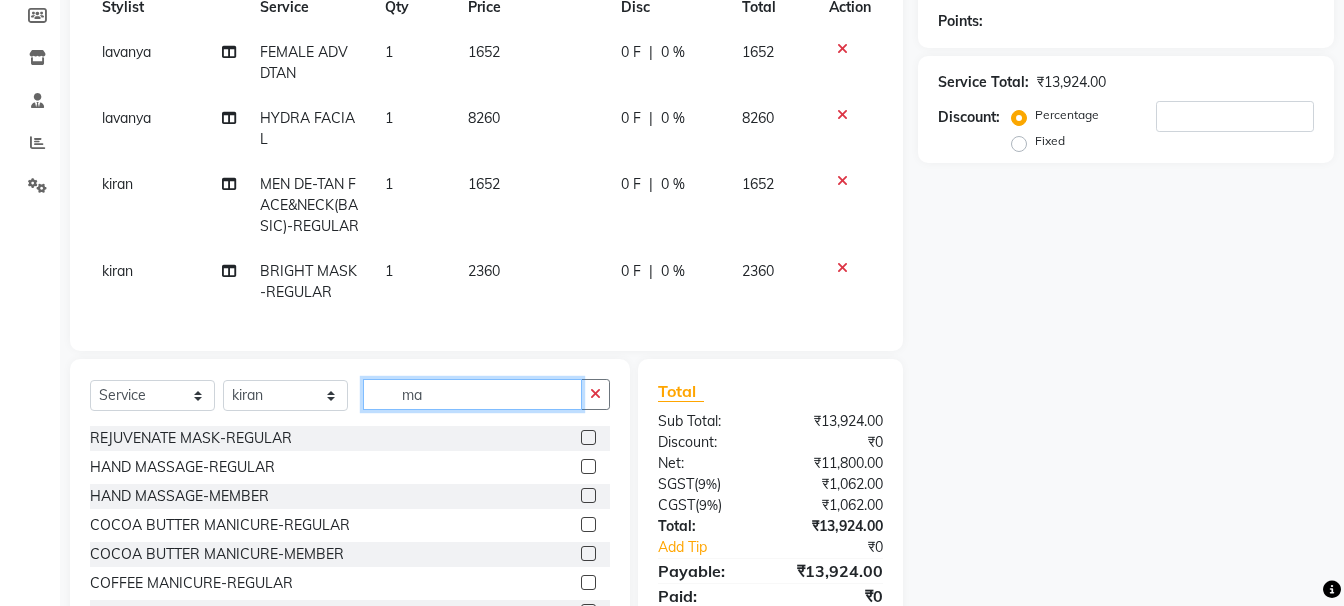 type on "m" 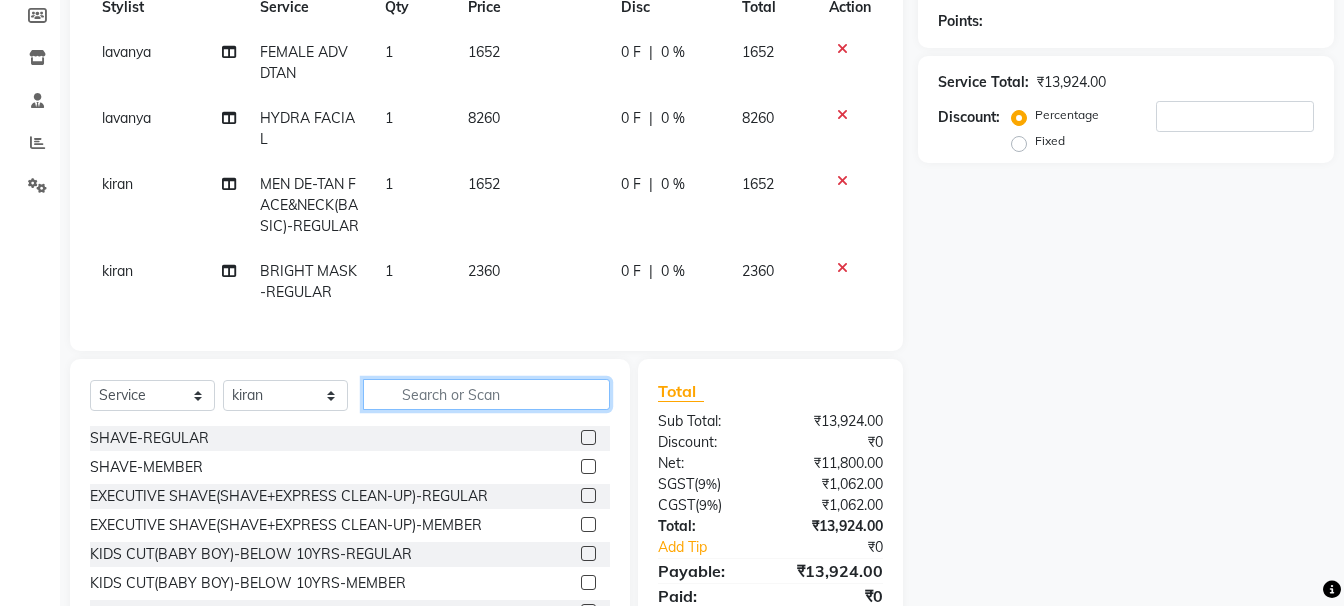 type on "b" 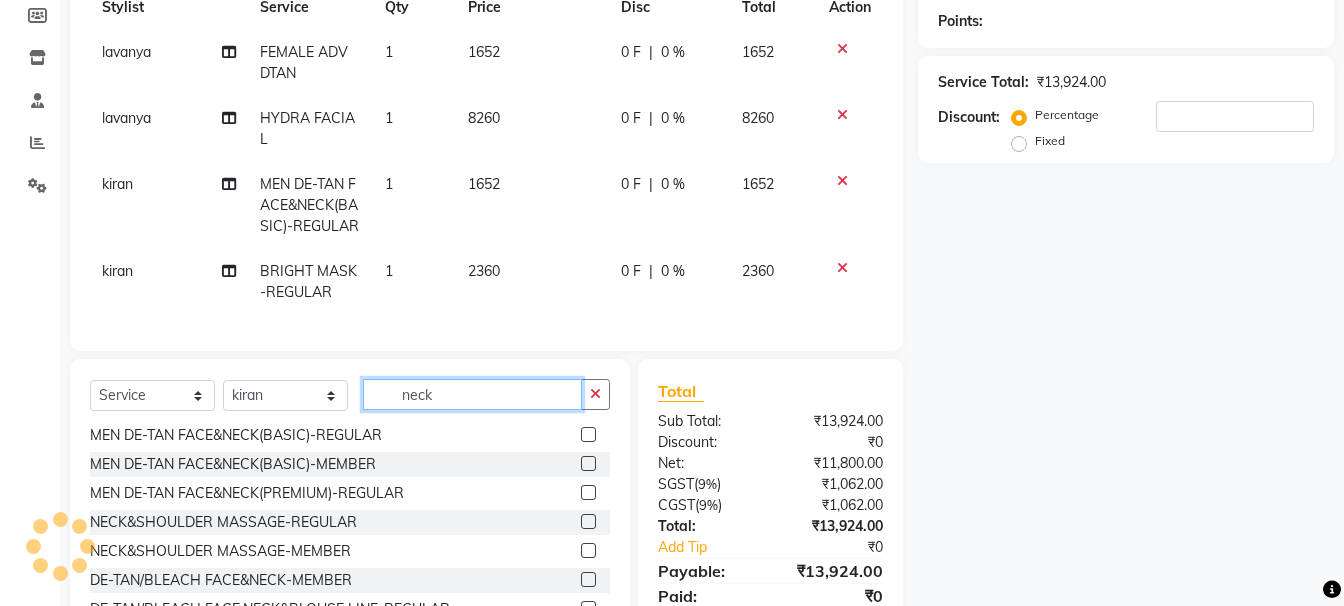scroll, scrollTop: 61, scrollLeft: 0, axis: vertical 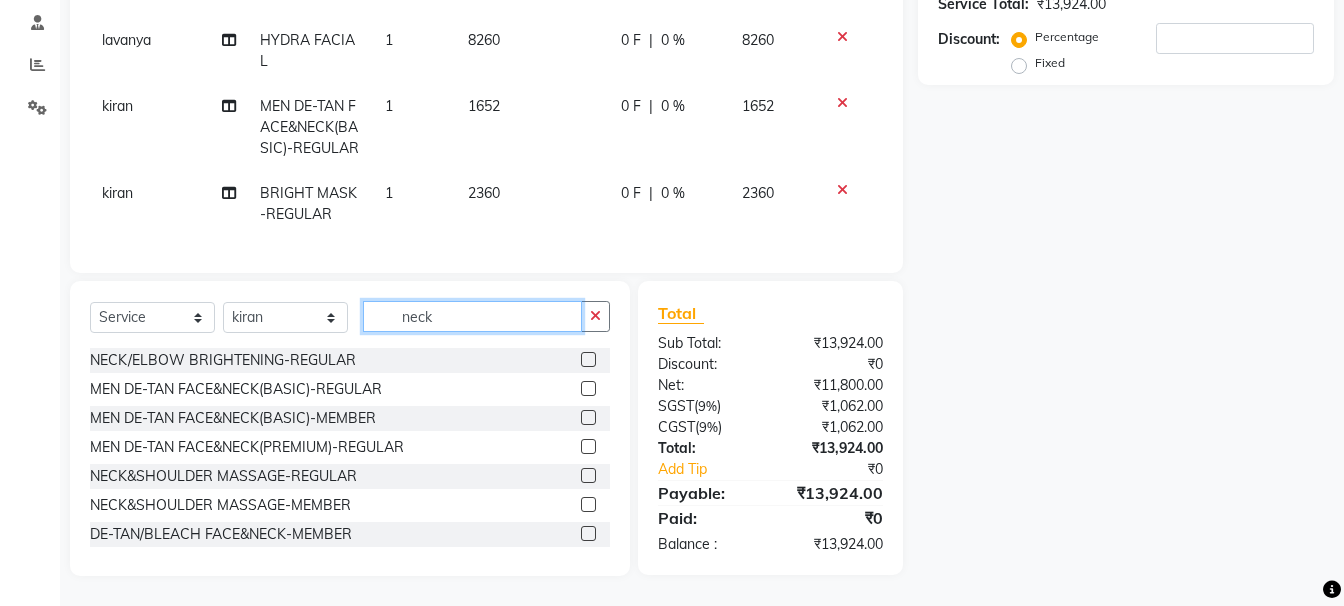 type on "neck" 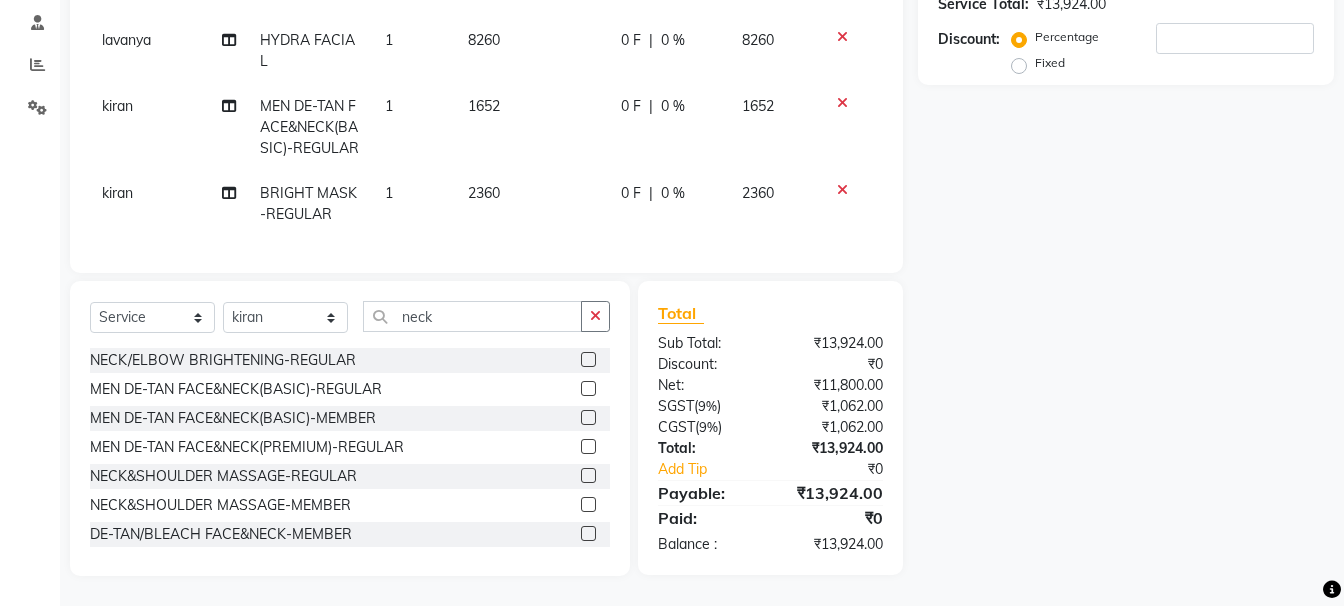 click 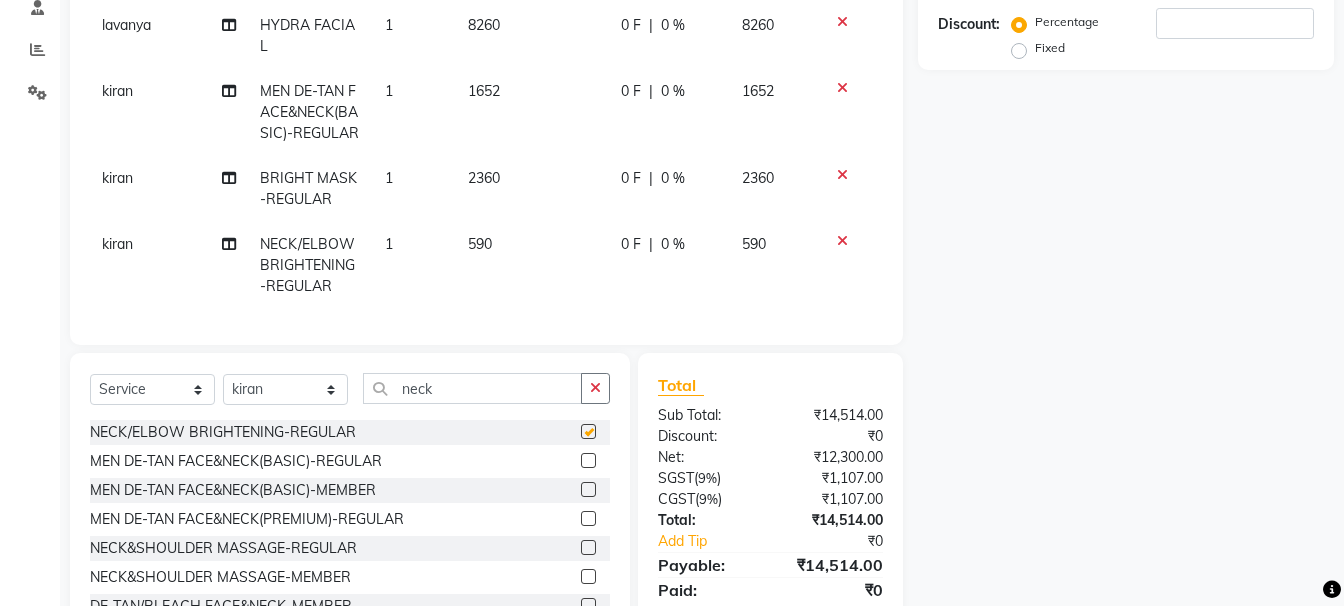 checkbox on "false" 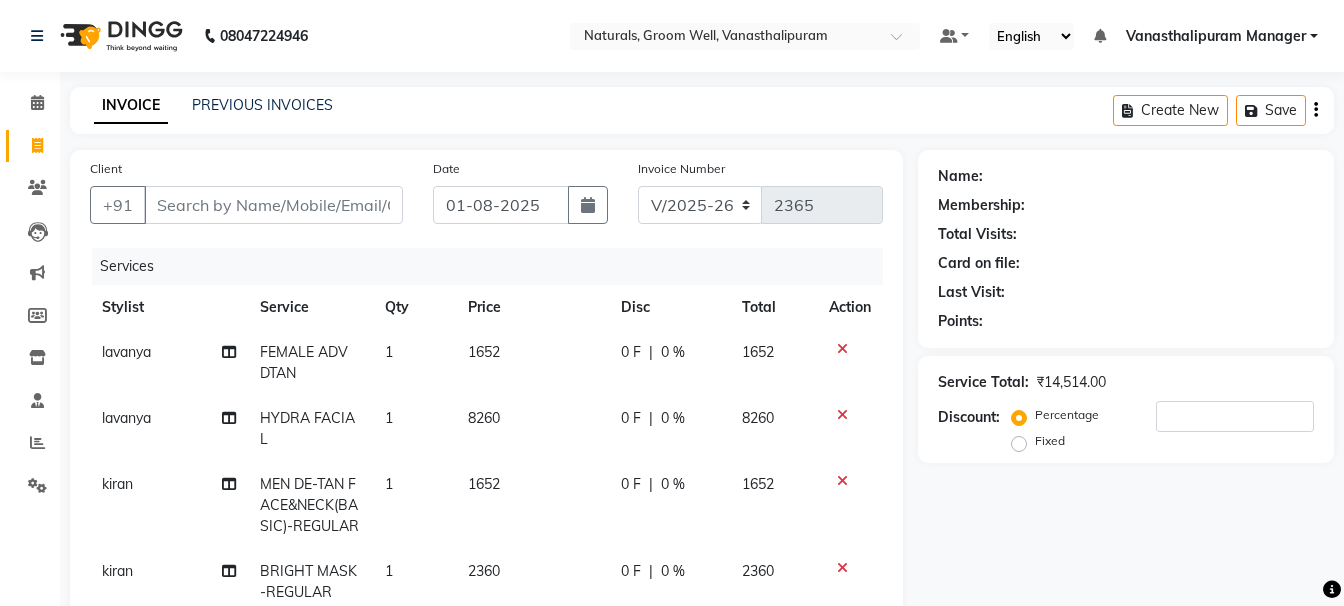 scroll, scrollTop: 480, scrollLeft: 0, axis: vertical 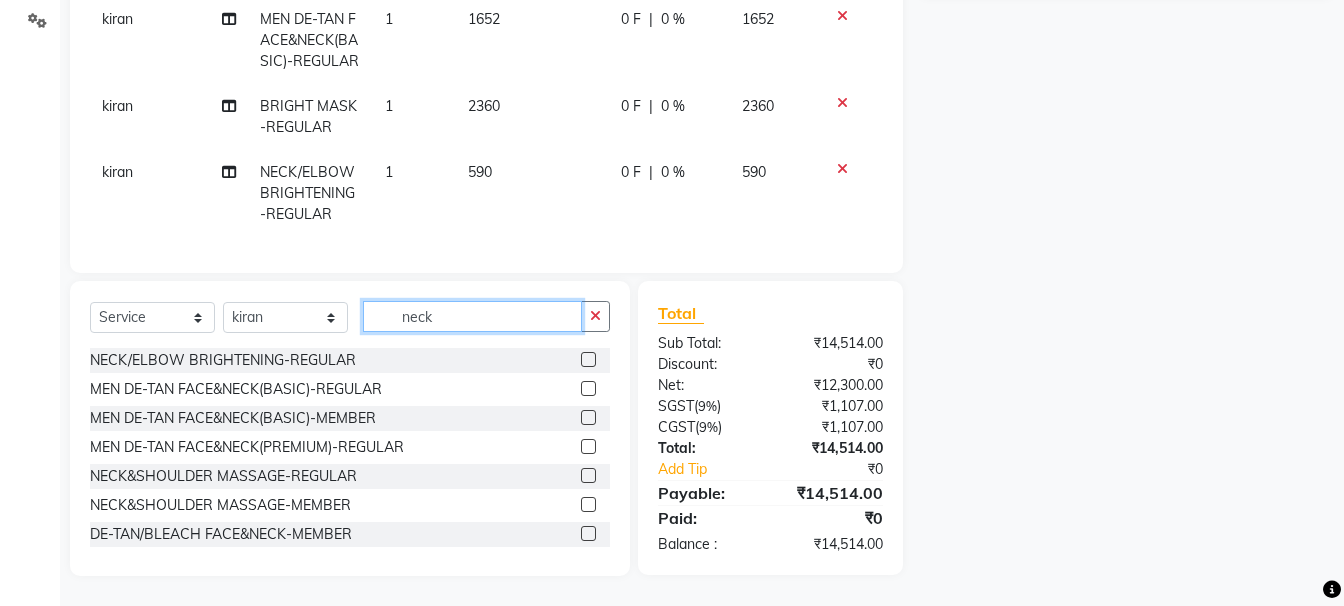 click on "neck" 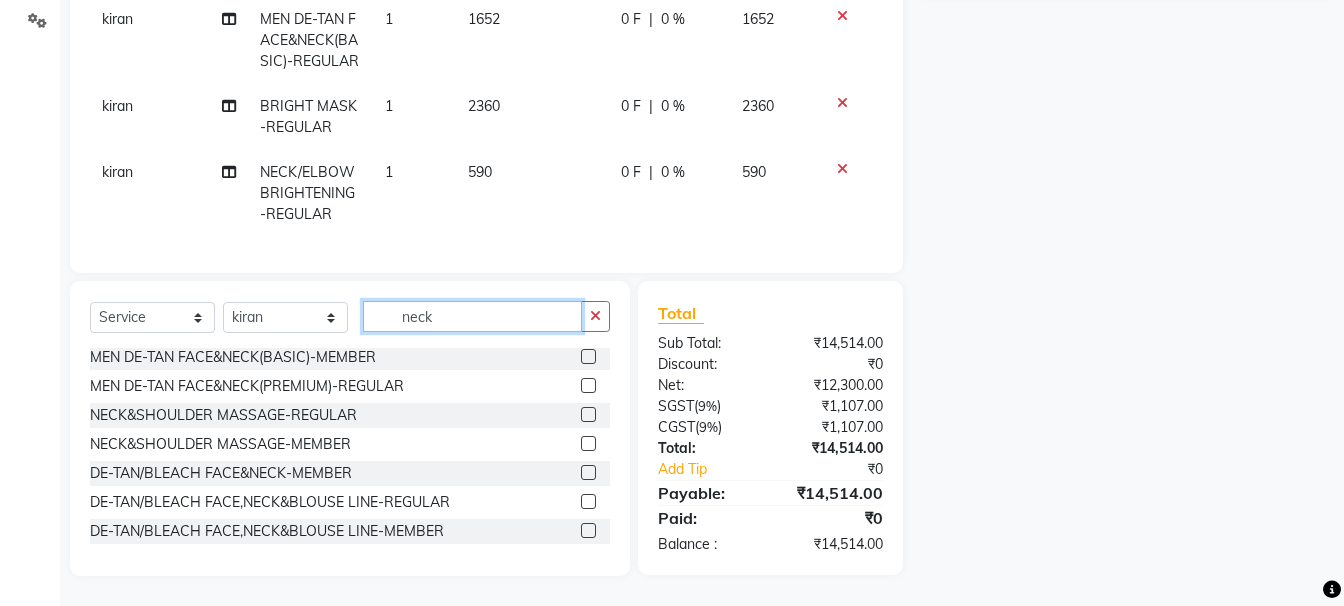 scroll, scrollTop: 0, scrollLeft: 0, axis: both 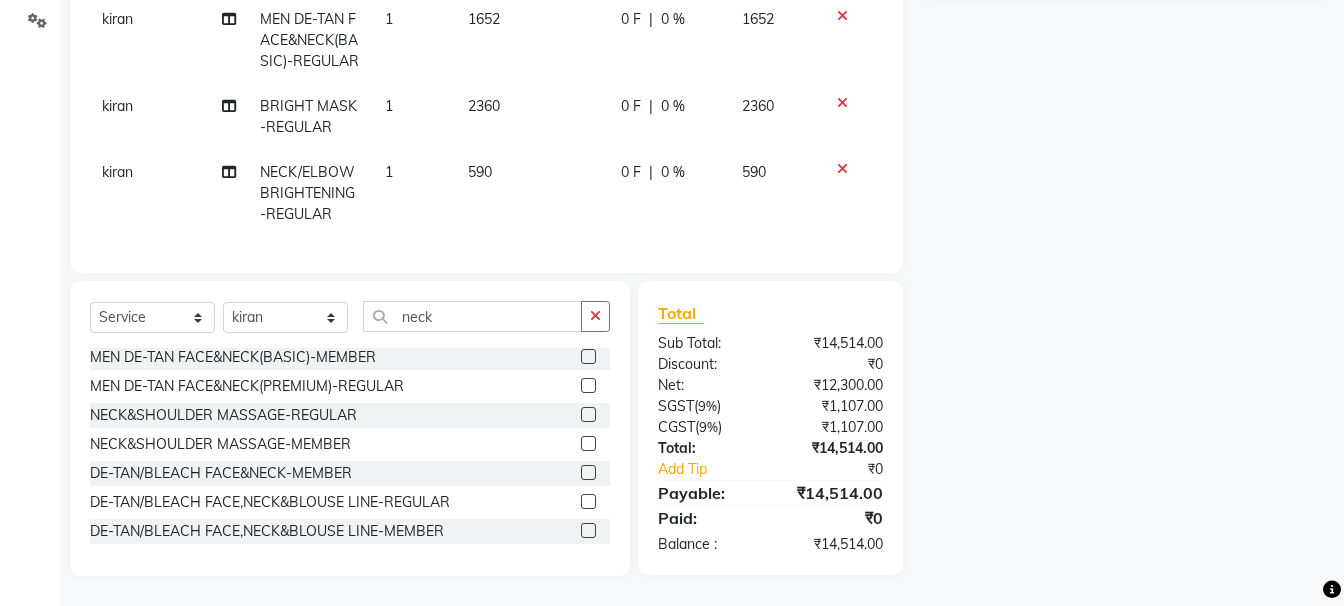 click 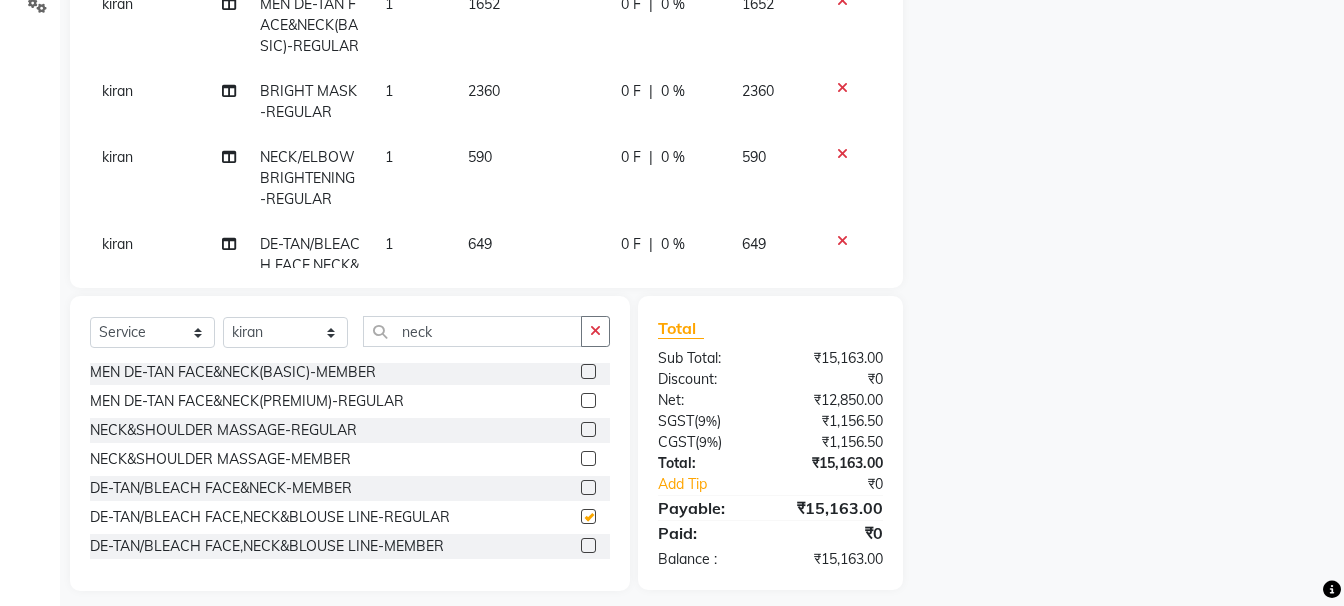 checkbox on "false" 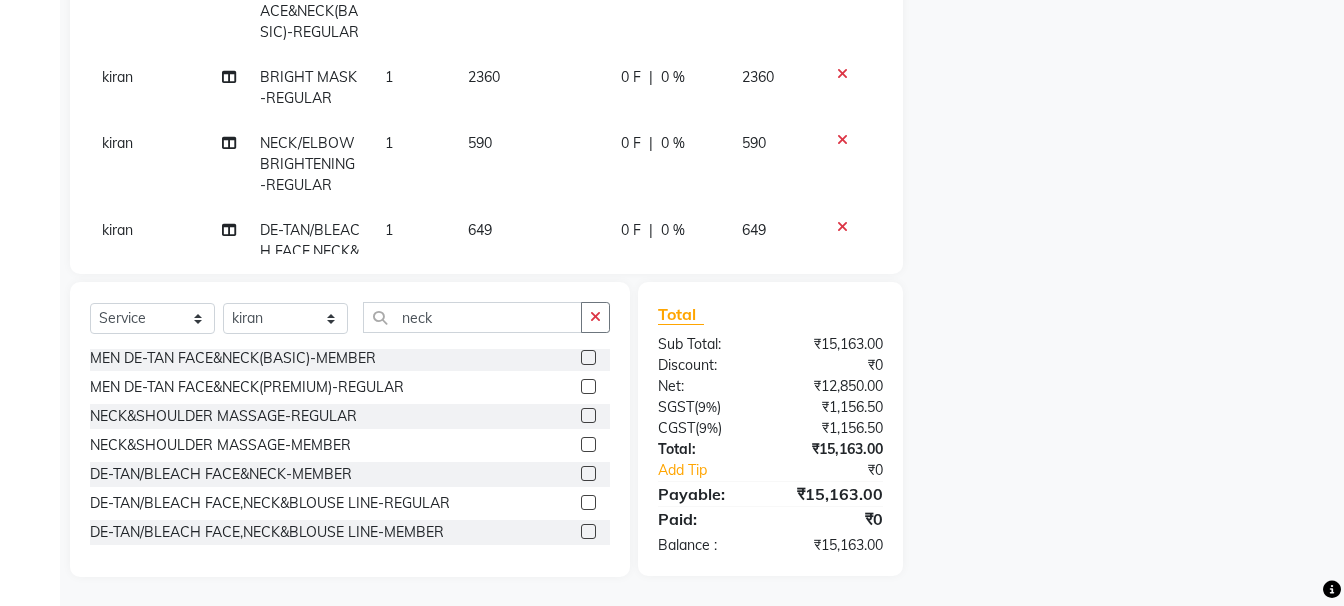 scroll, scrollTop: 495, scrollLeft: 0, axis: vertical 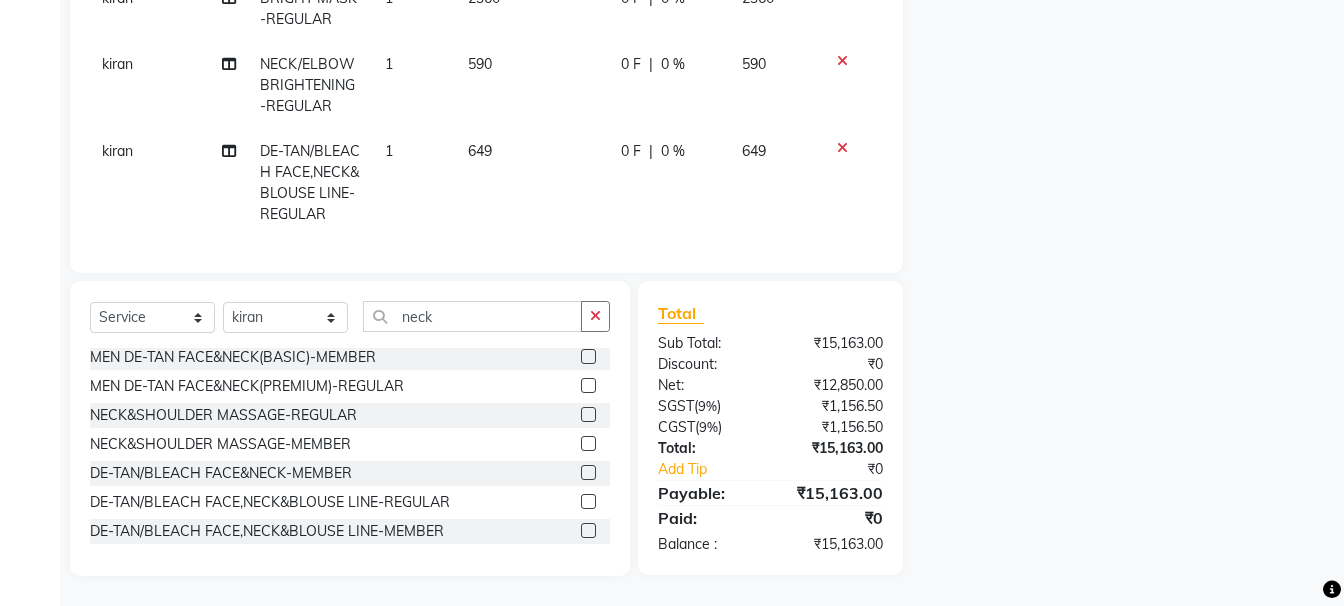 click on "649" 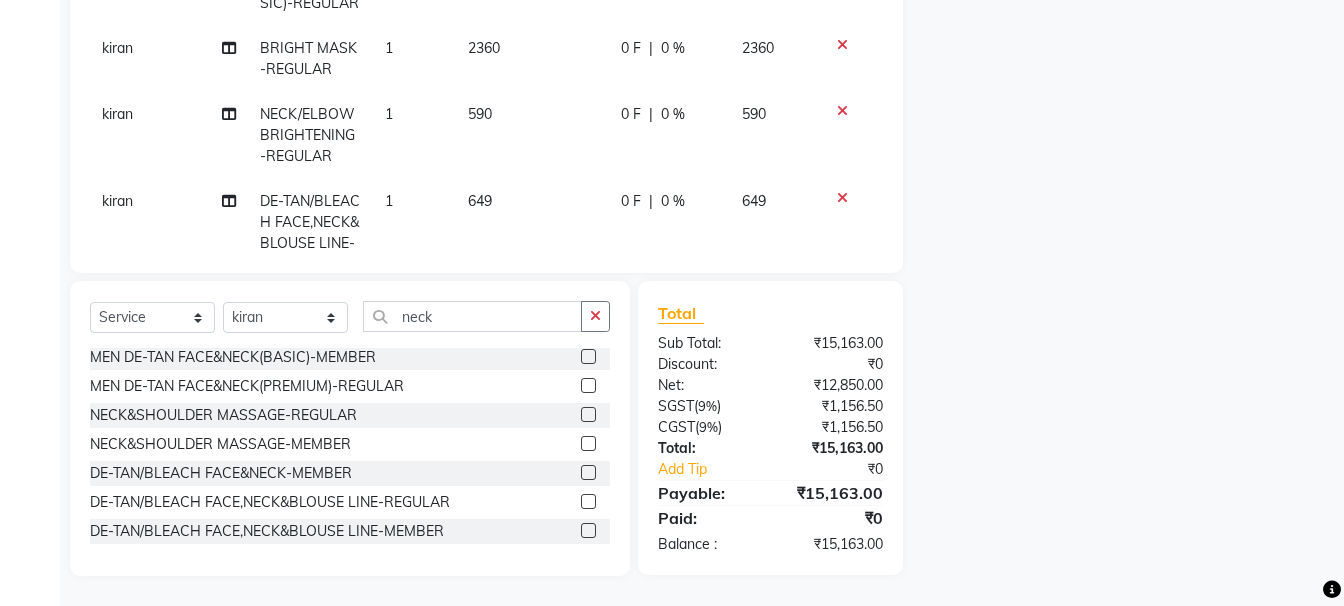 click on "649" 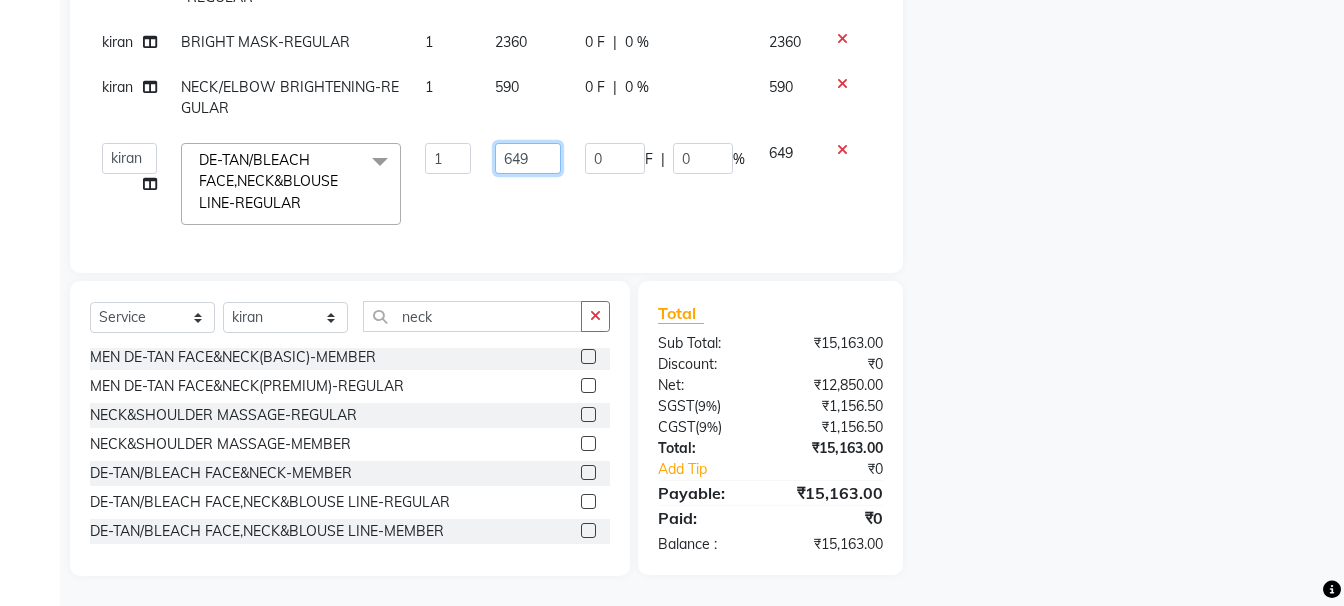 click on "649" 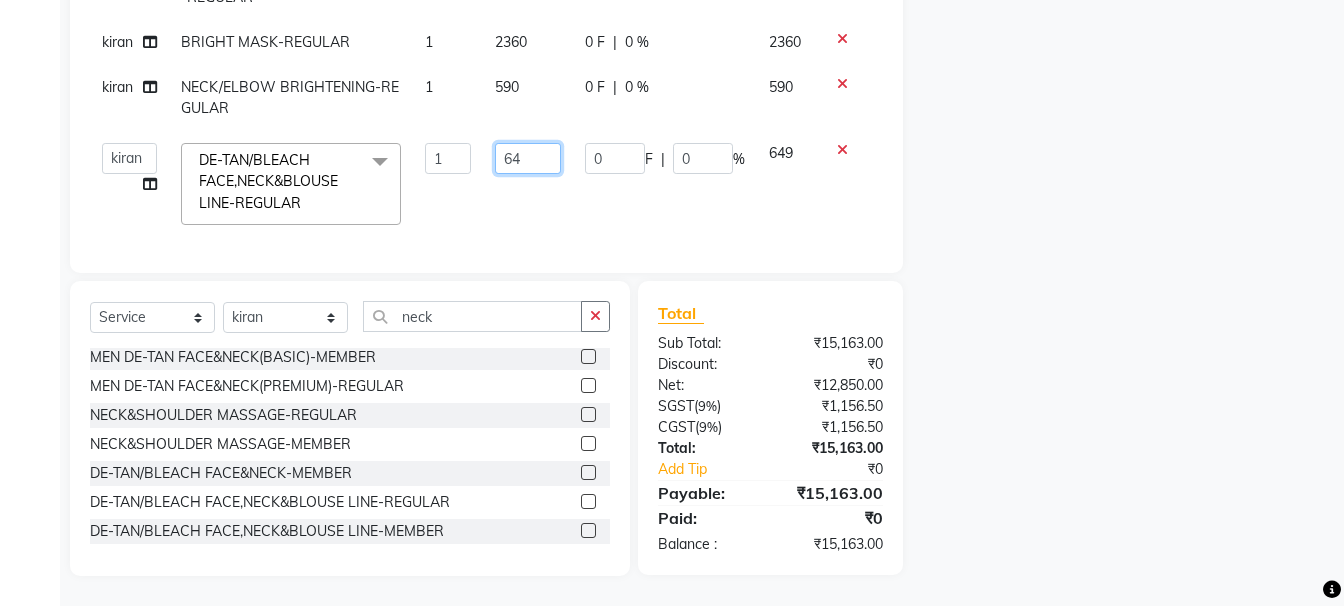 type on "6" 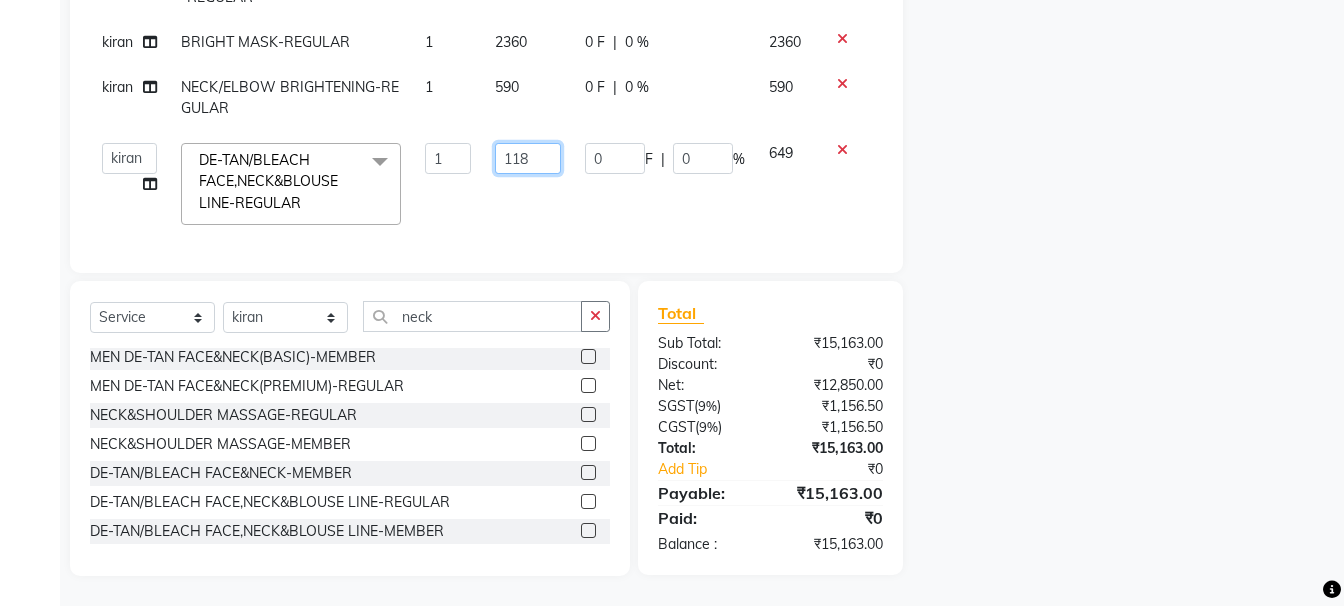 type on "1180" 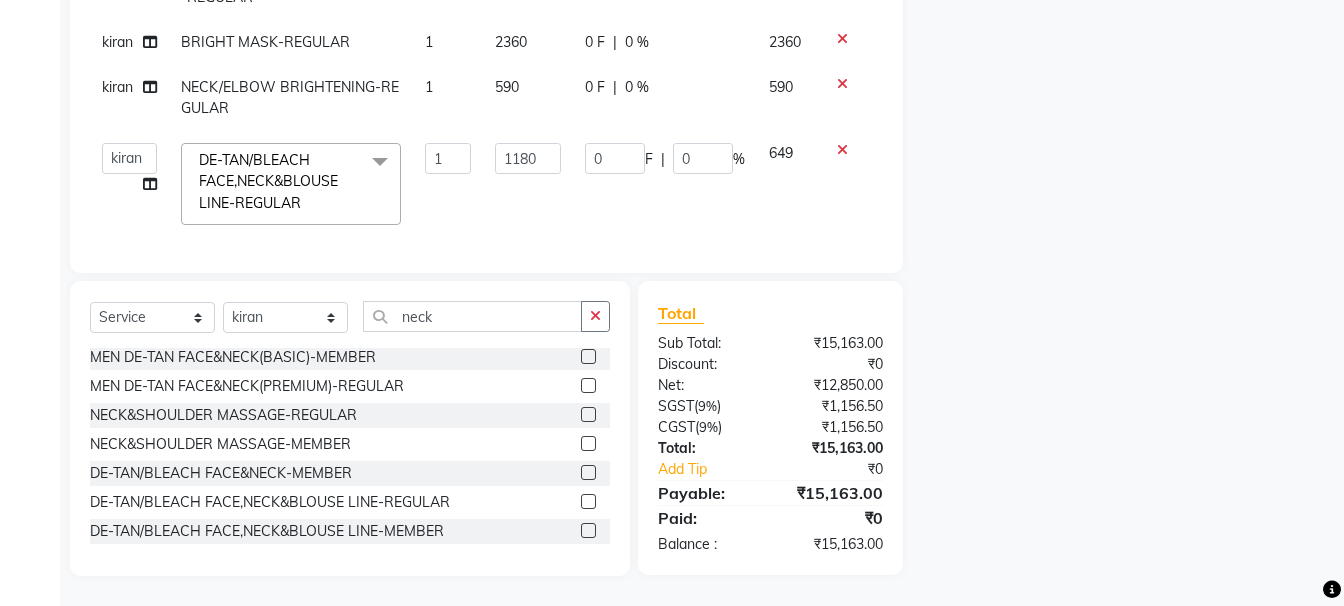 click on "Name: Membership: Total Visits: Card on file: Last Visit:  Points:  Service Total:  ₹15,163.00  Discount:  Percentage   Fixed" 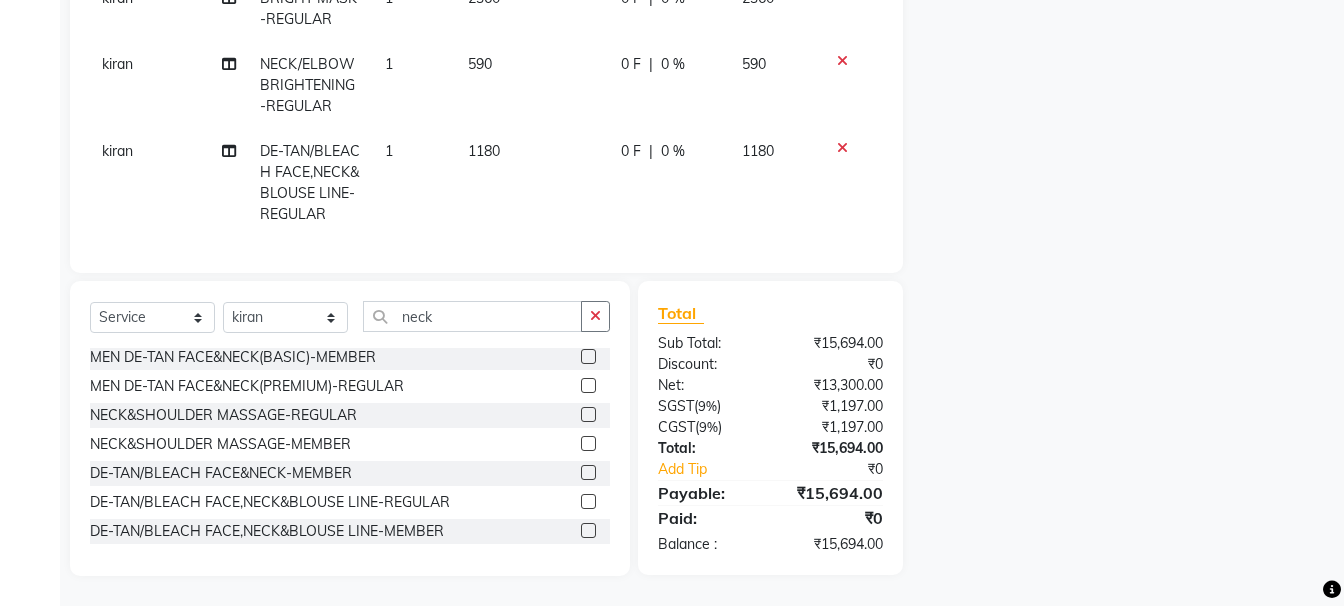 scroll, scrollTop: 114, scrollLeft: 0, axis: vertical 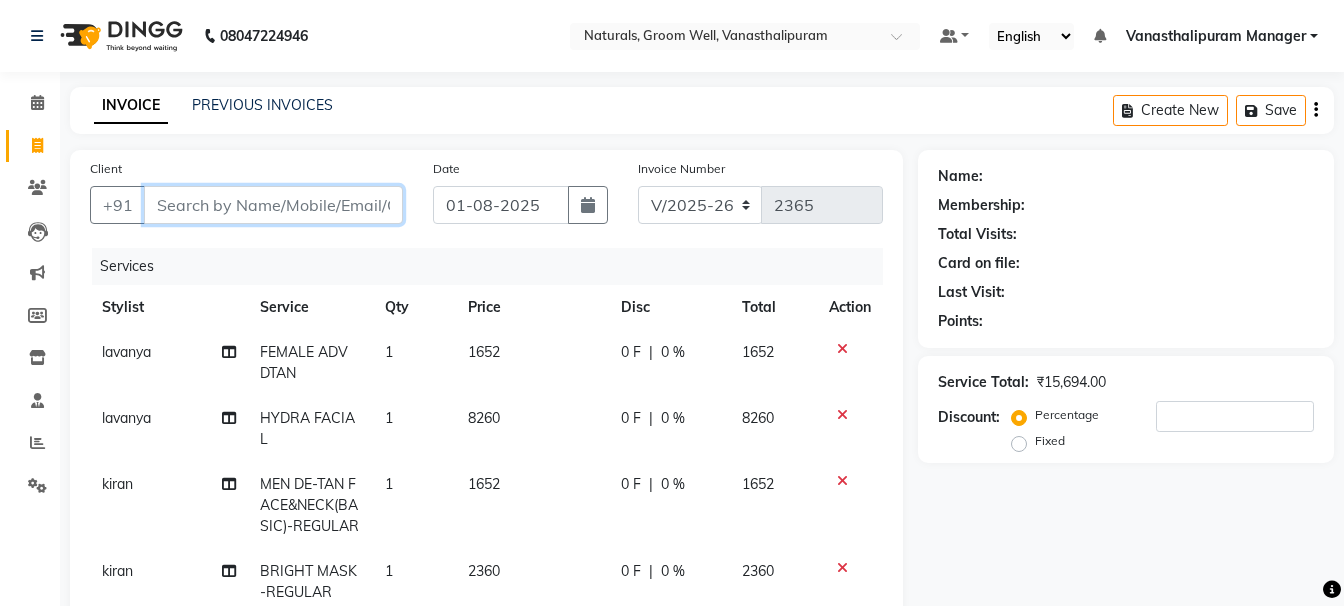 click on "Client" at bounding box center [273, 205] 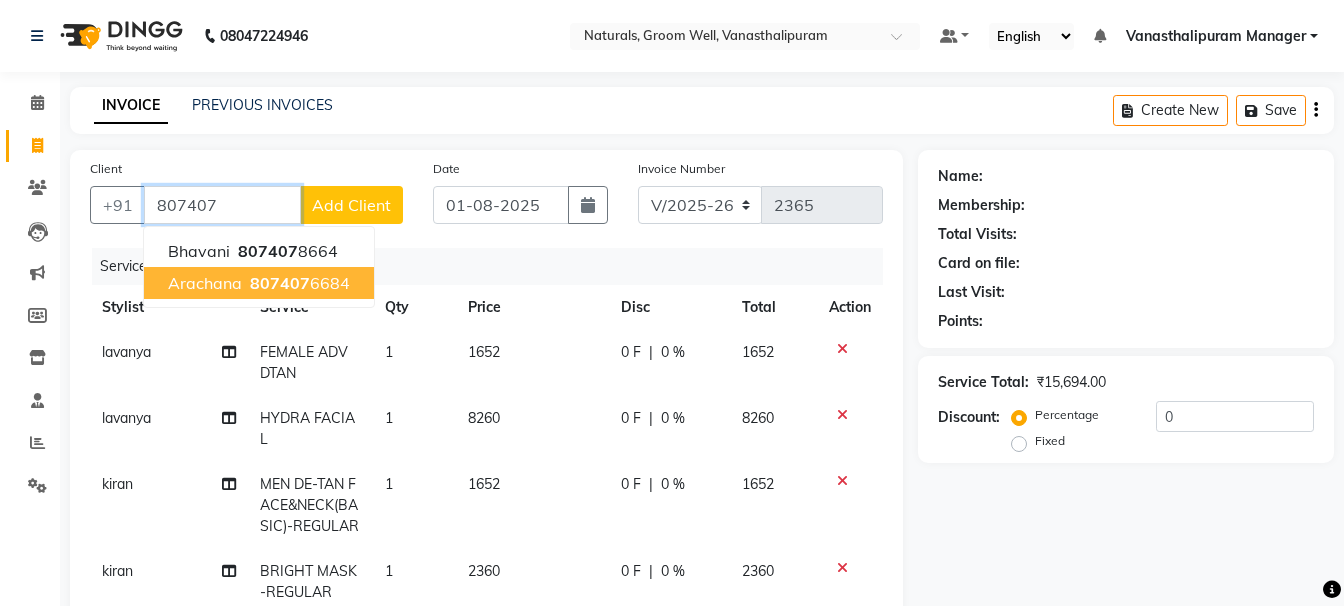click on "807407" at bounding box center [280, 283] 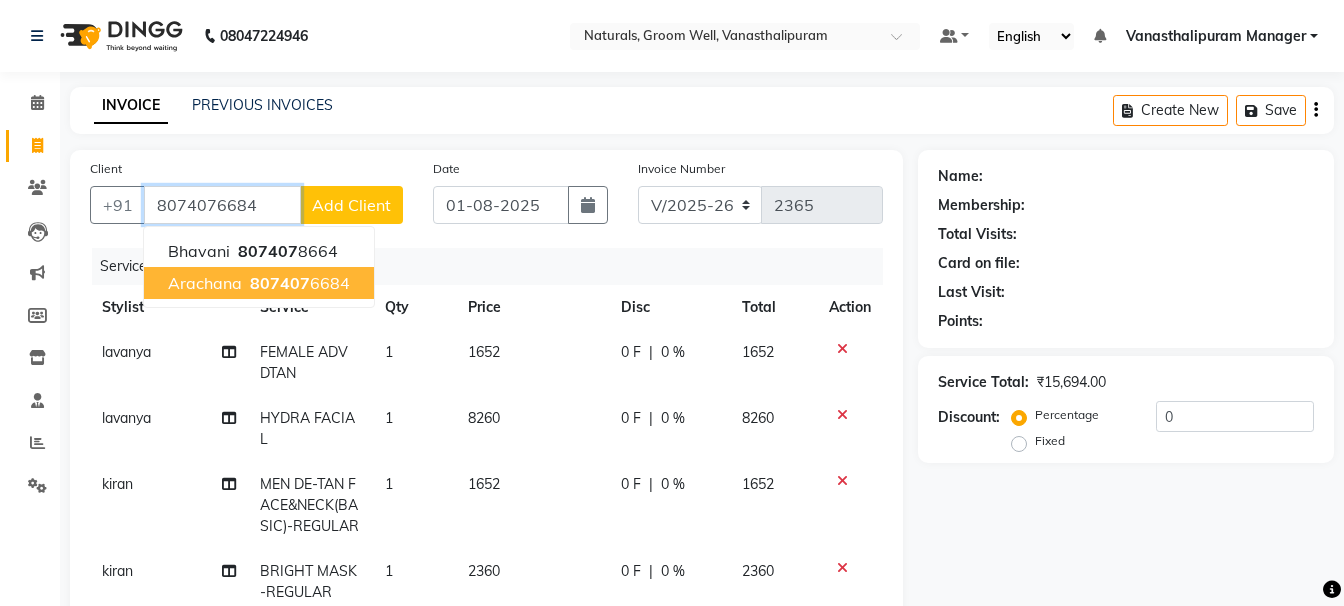 type on "8074076684" 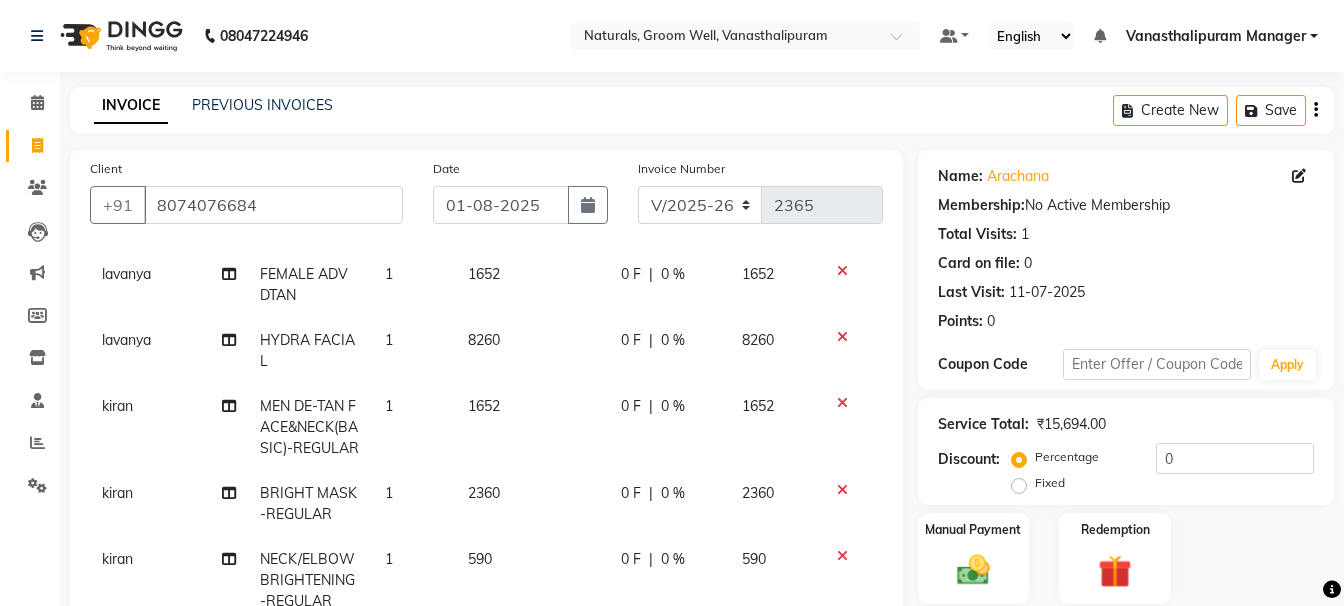 scroll, scrollTop: 114, scrollLeft: 0, axis: vertical 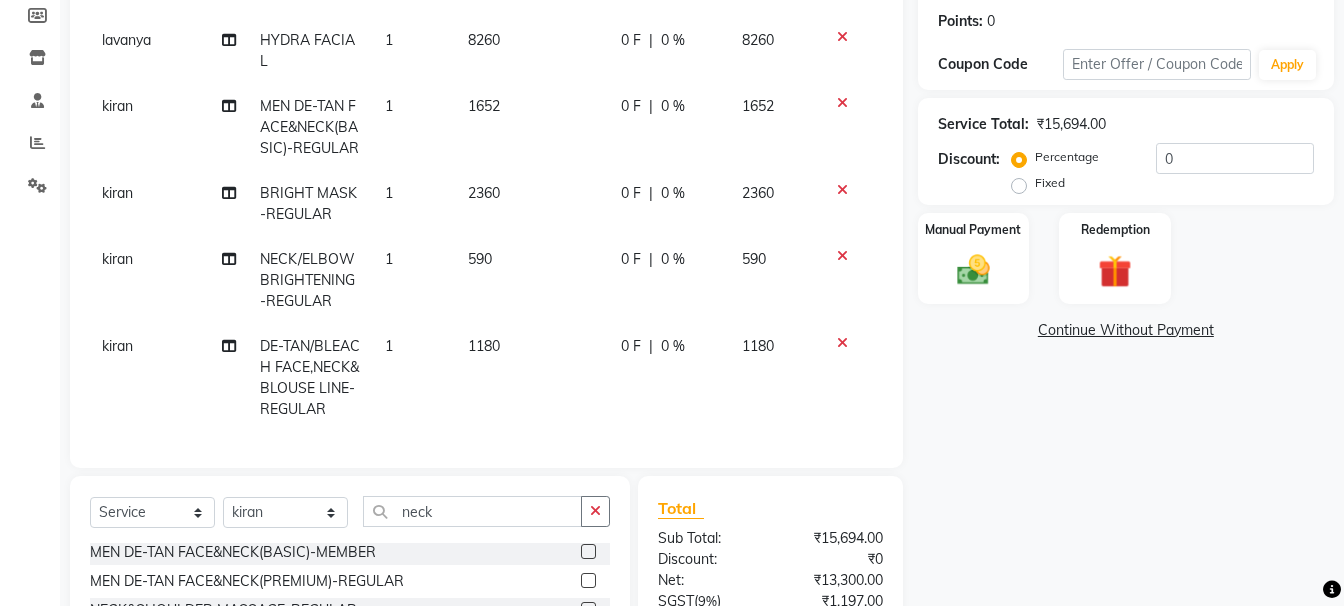 click 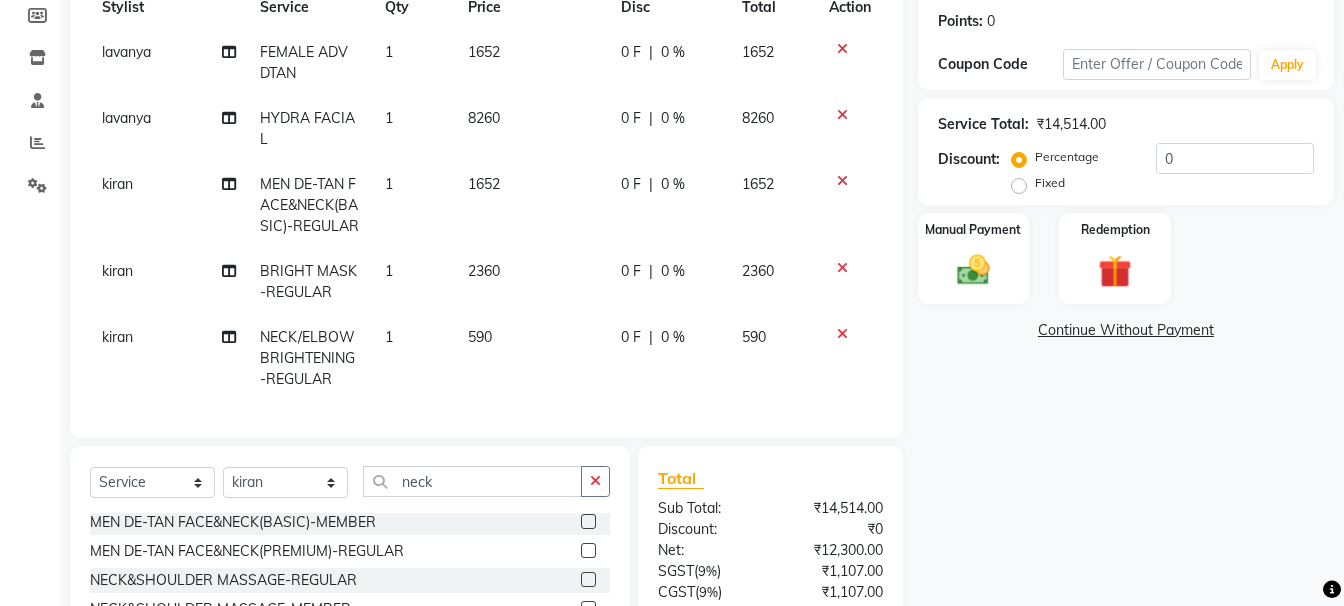 click 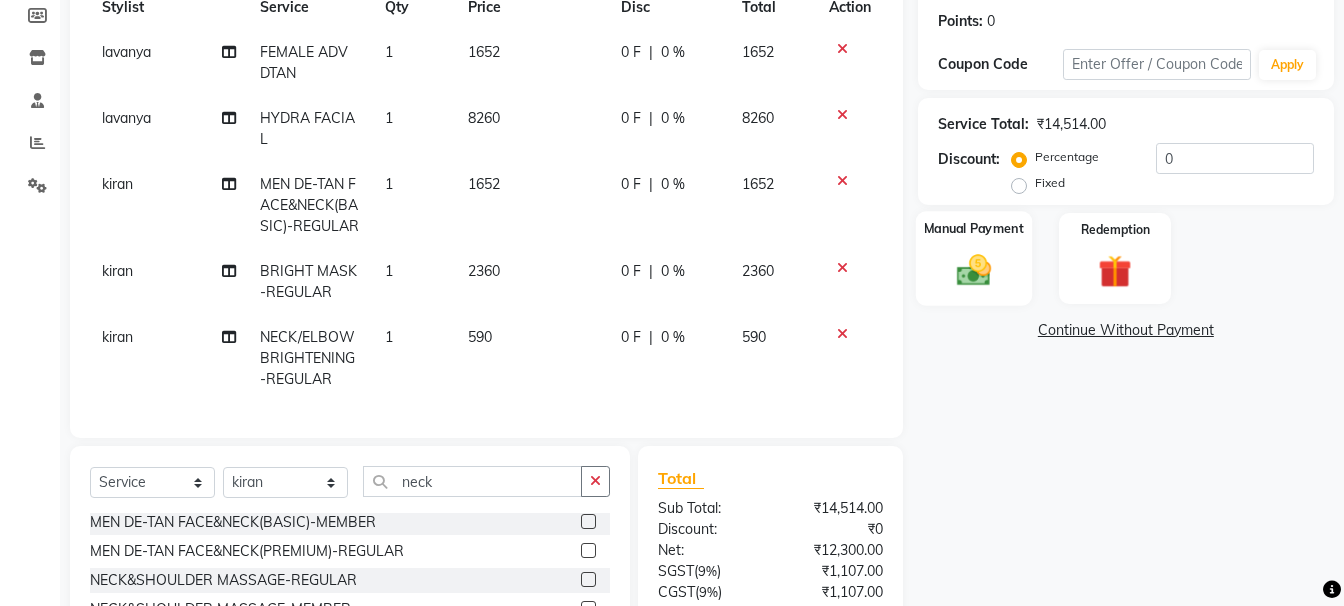 click 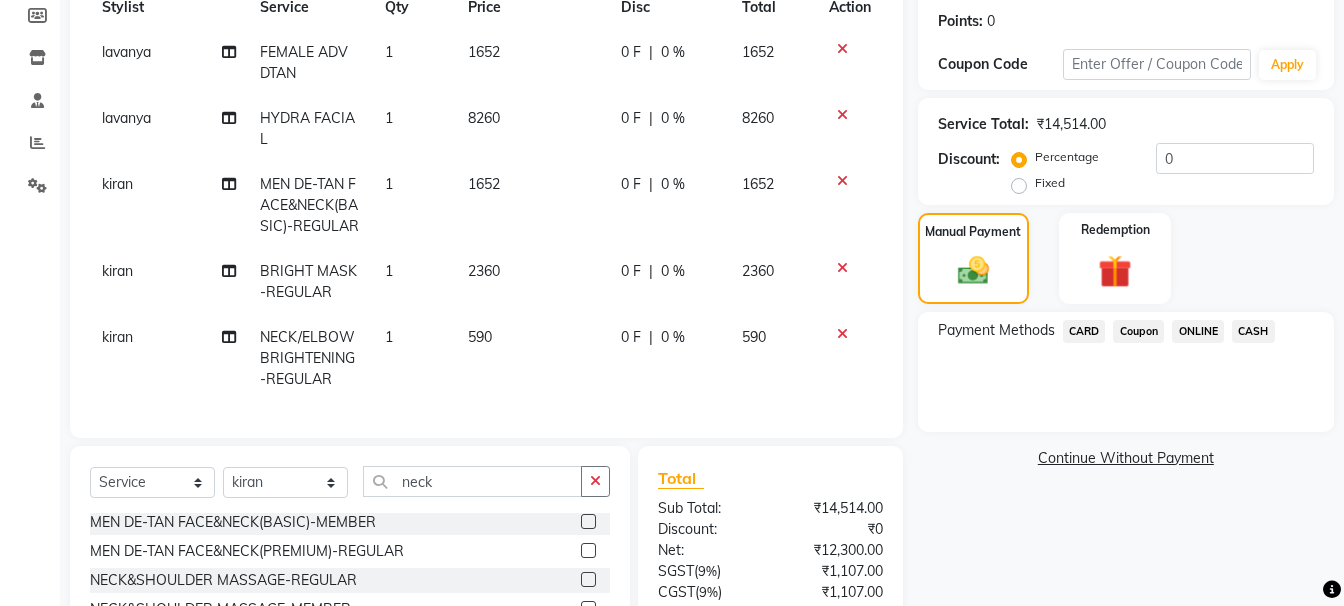 click on "ONLINE" 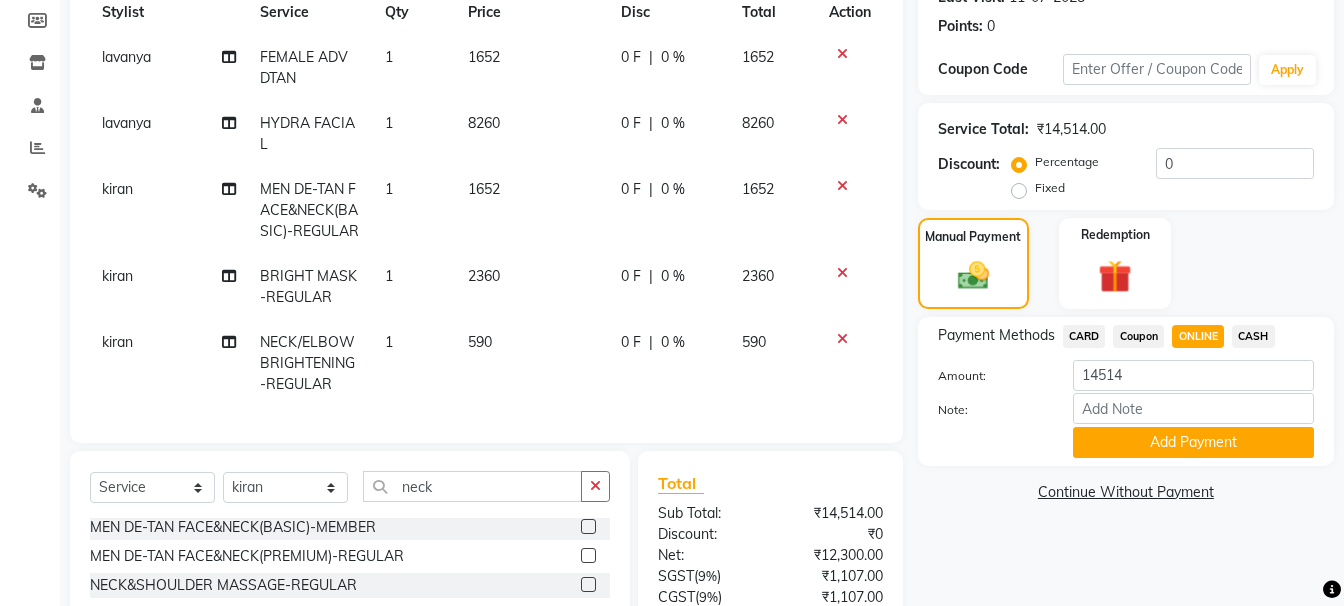 scroll, scrollTop: 300, scrollLeft: 0, axis: vertical 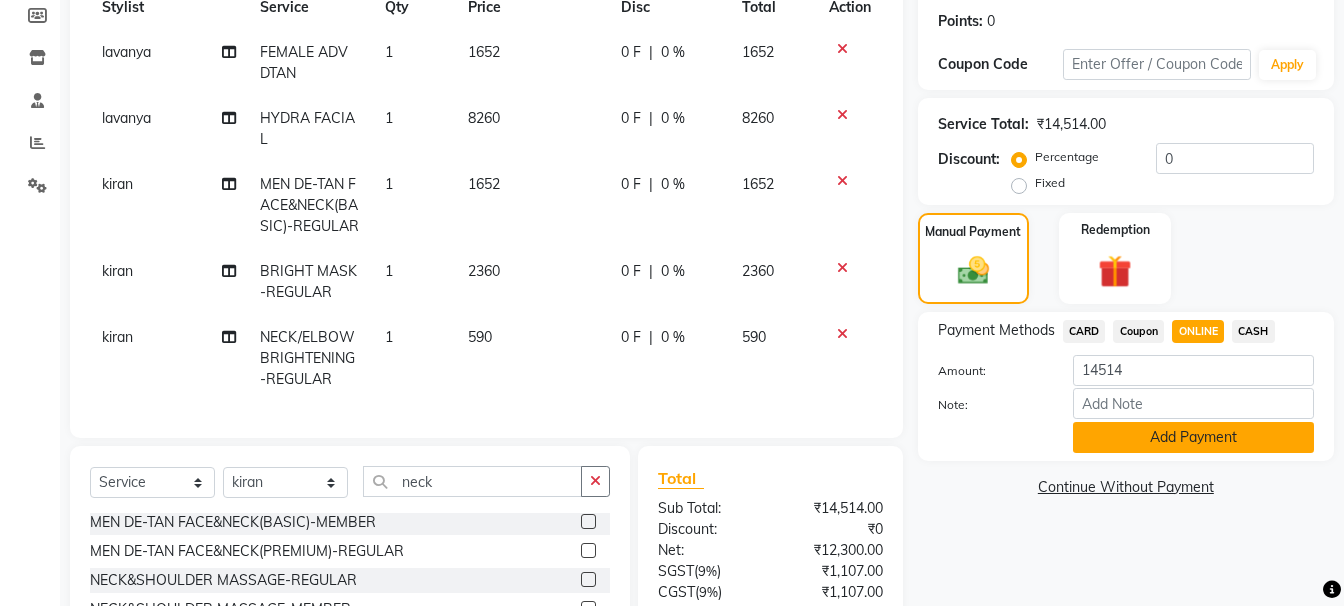 click on "Add Payment" 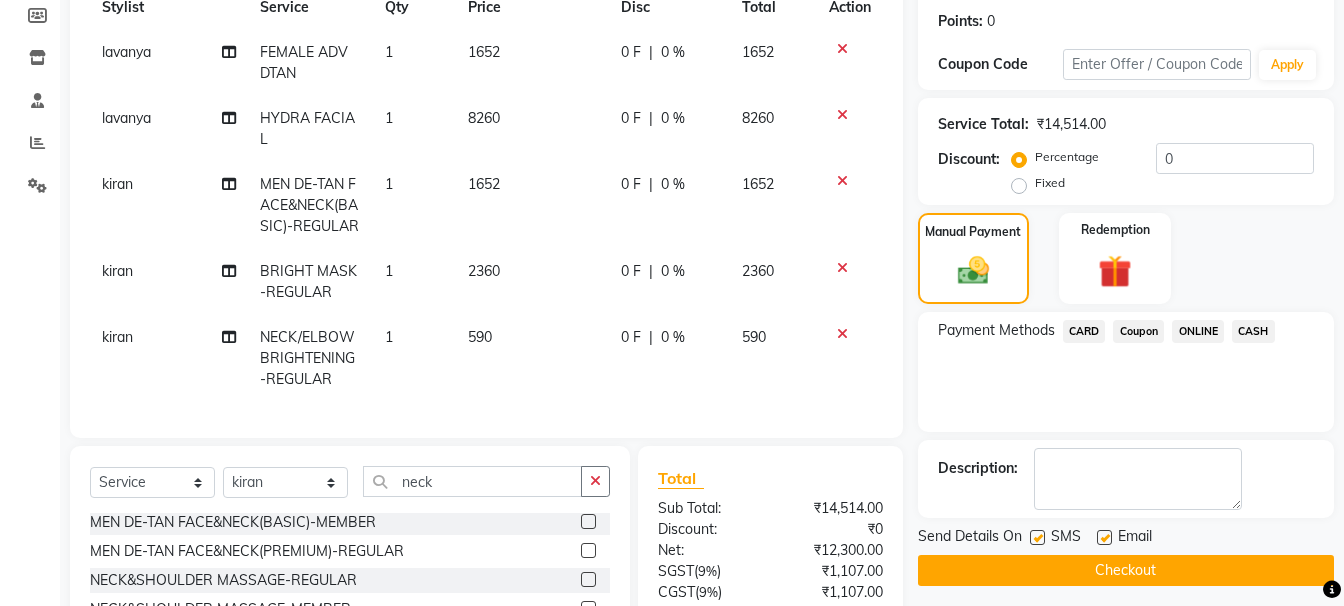 click on "Checkout" 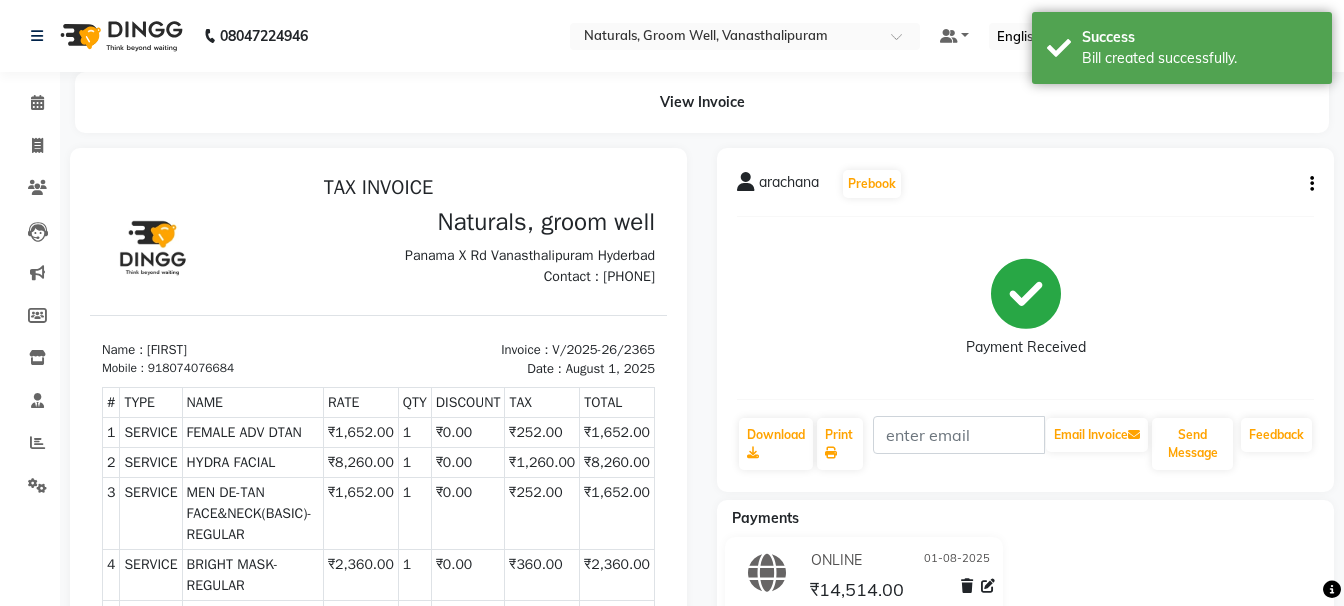 scroll, scrollTop: 300, scrollLeft: 0, axis: vertical 